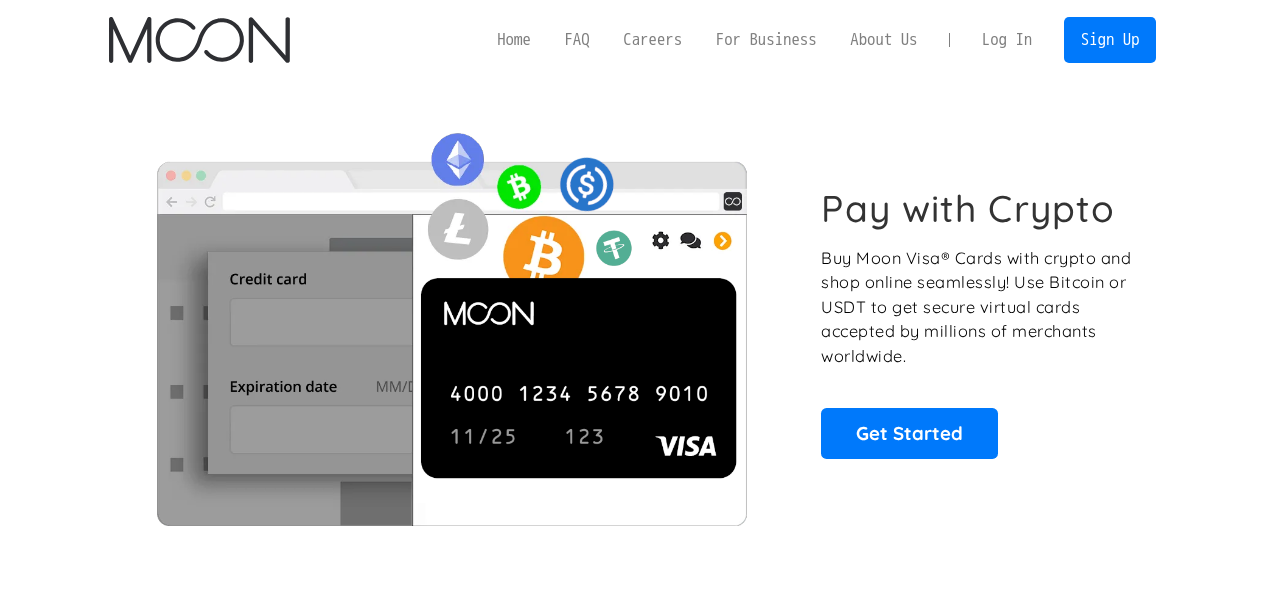 scroll, scrollTop: 0, scrollLeft: 0, axis: both 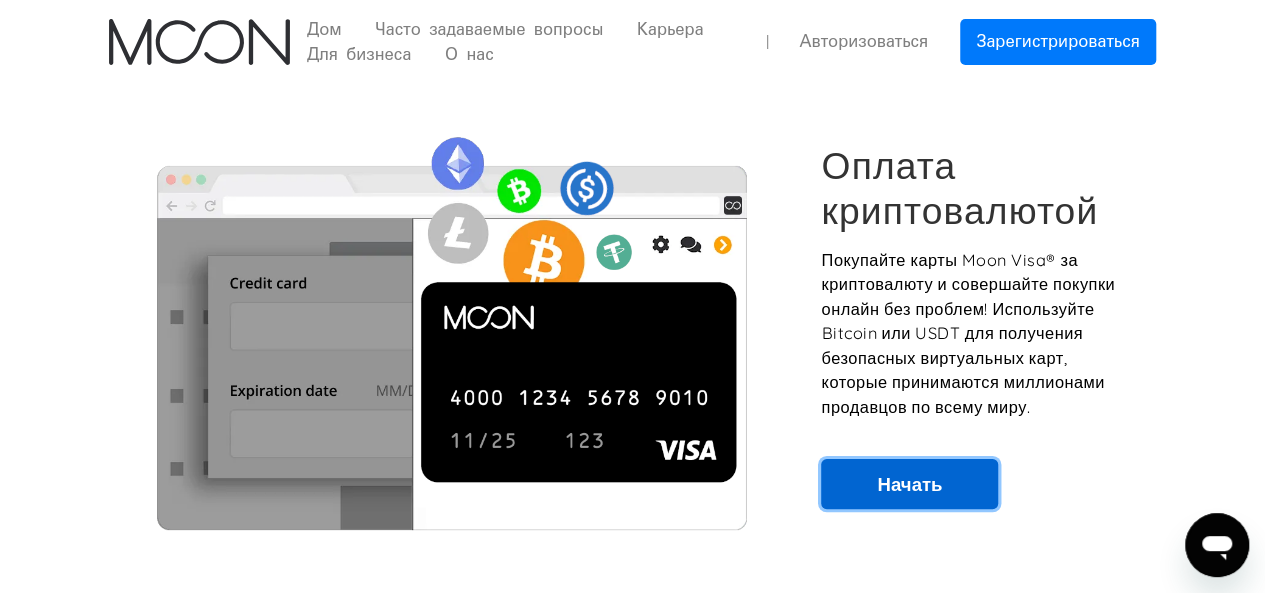 click on "Начать" at bounding box center (909, 484) 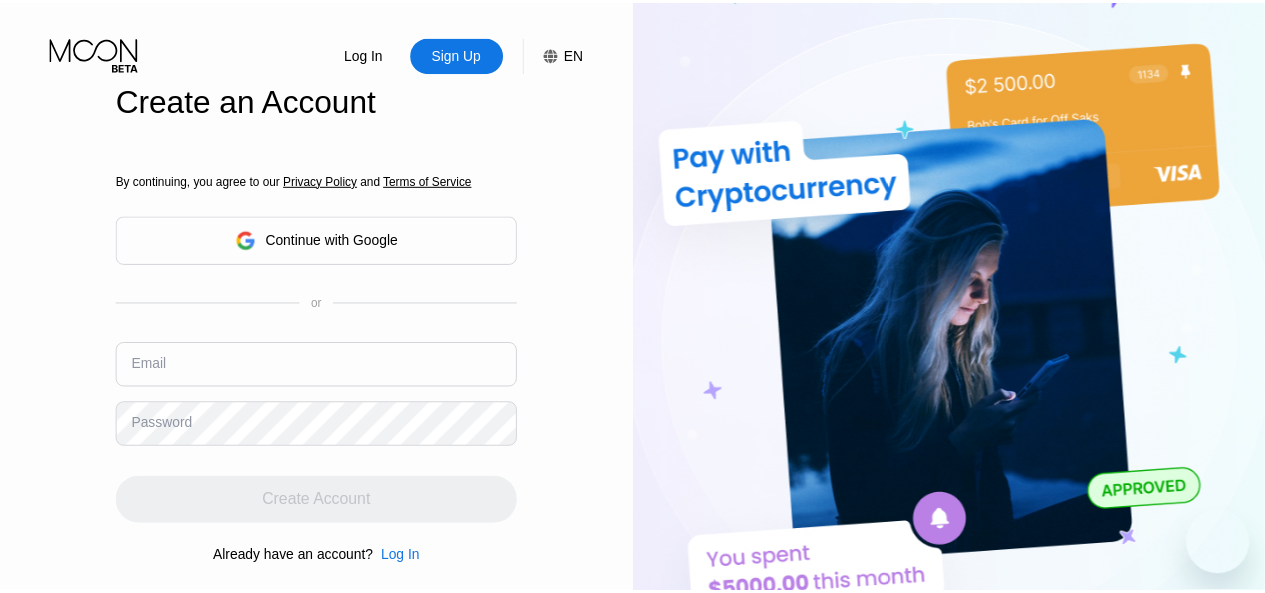 scroll, scrollTop: 0, scrollLeft: 0, axis: both 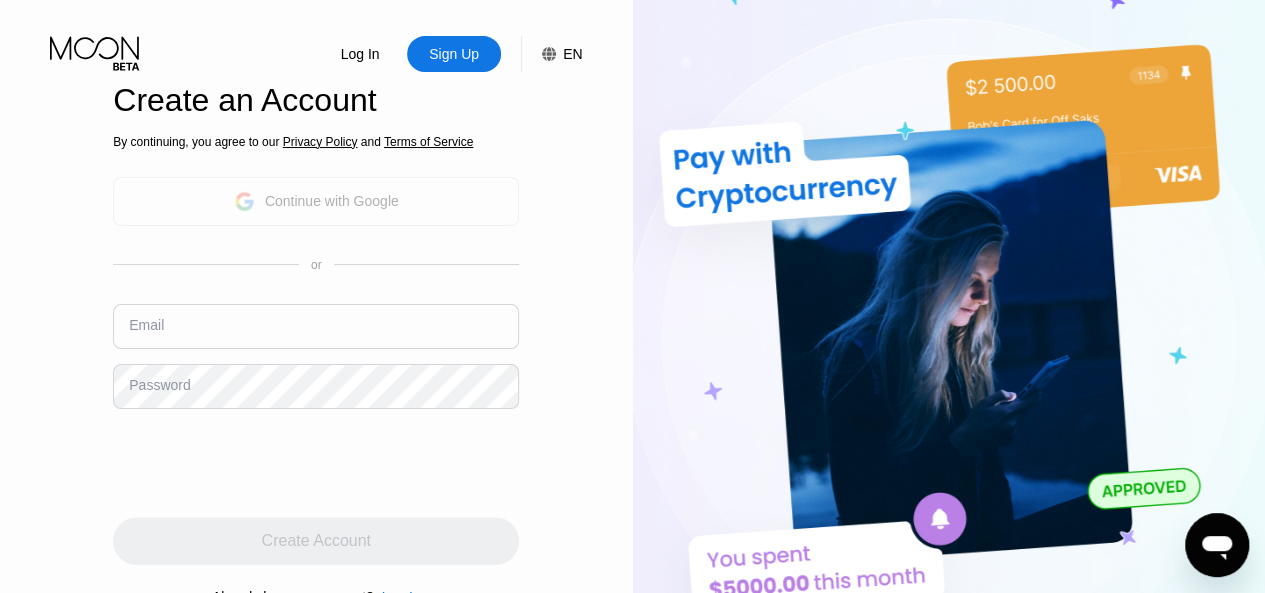 click on "Continue with Google" at bounding box center [316, 201] 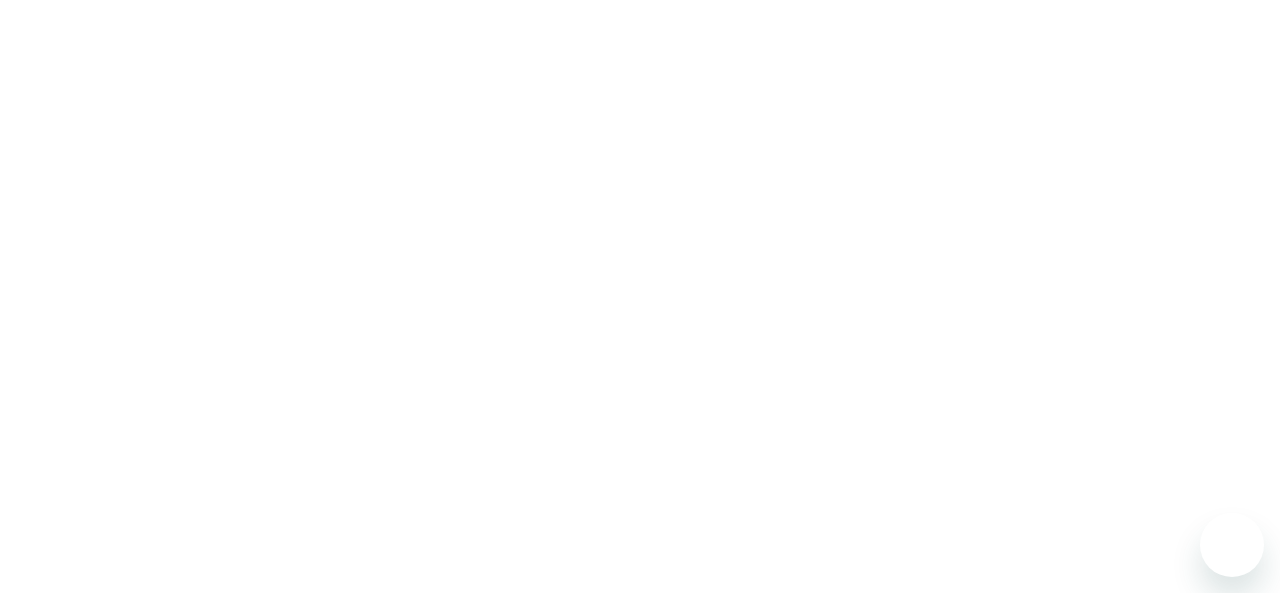 scroll, scrollTop: 0, scrollLeft: 0, axis: both 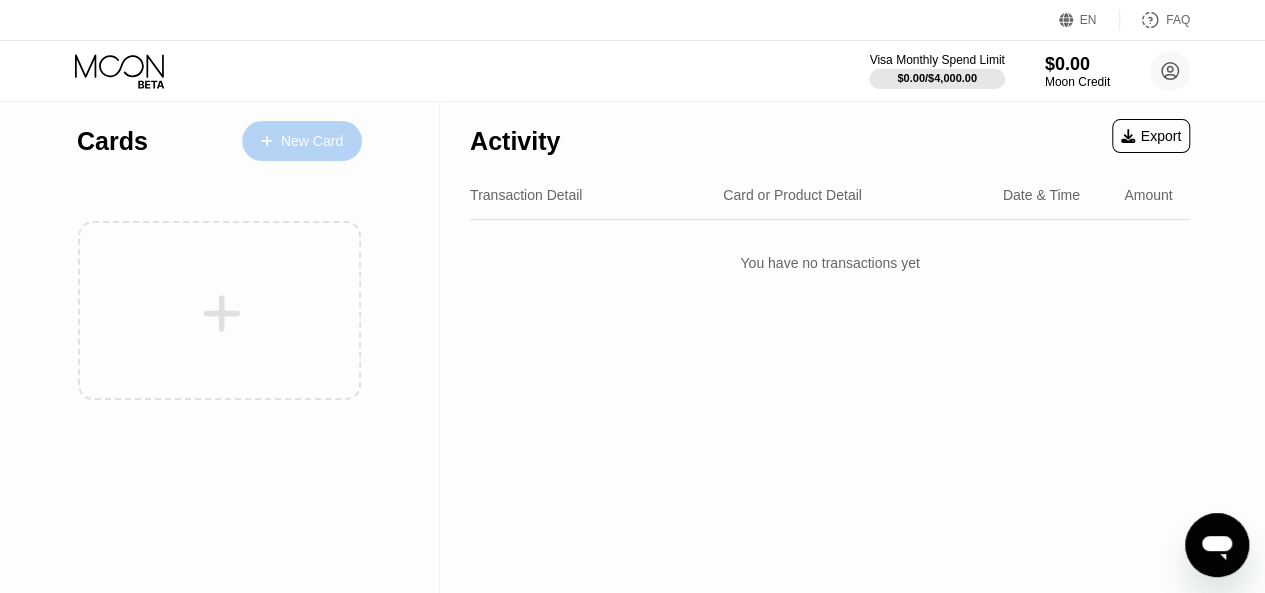 click on "New Card" at bounding box center (302, 141) 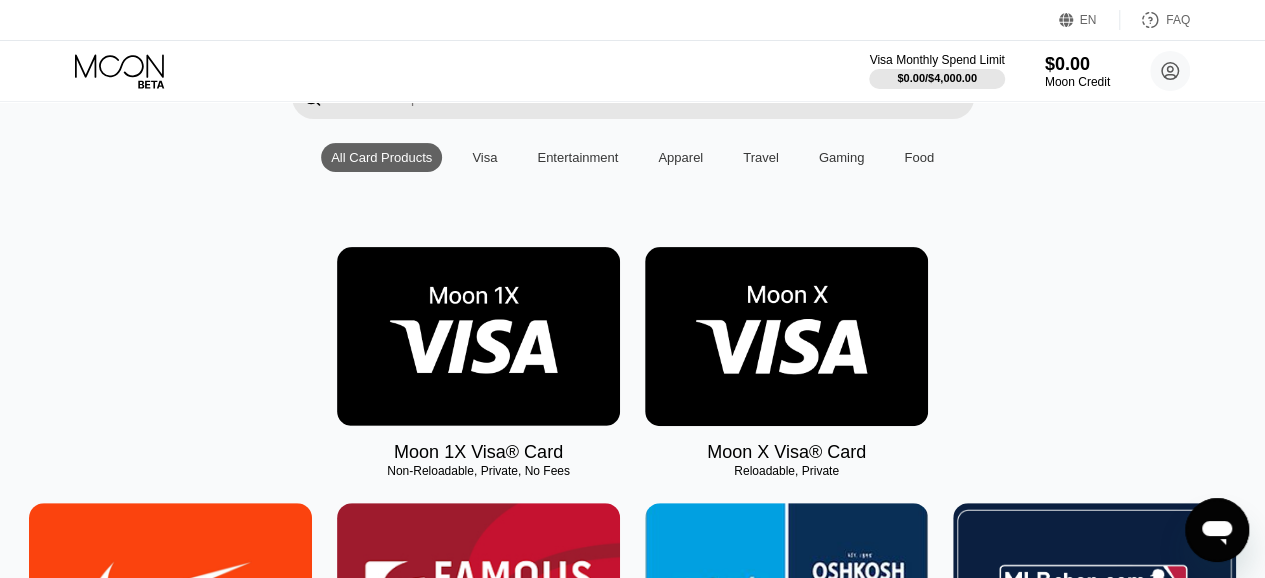 scroll, scrollTop: 155, scrollLeft: 0, axis: vertical 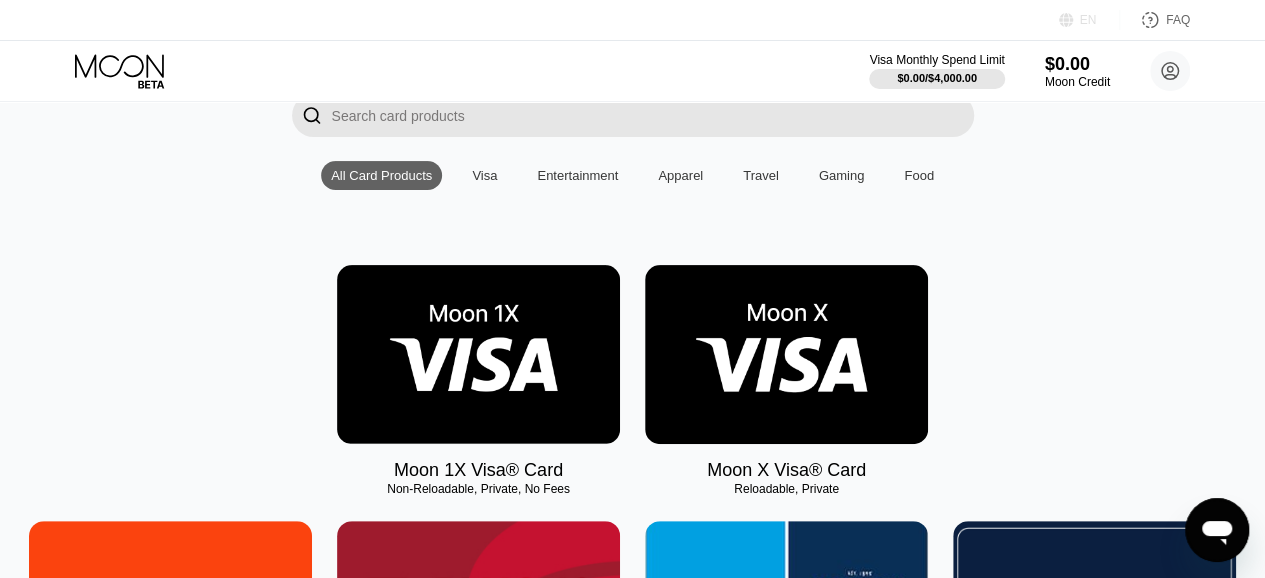 click on "EN" at bounding box center [1069, 20] 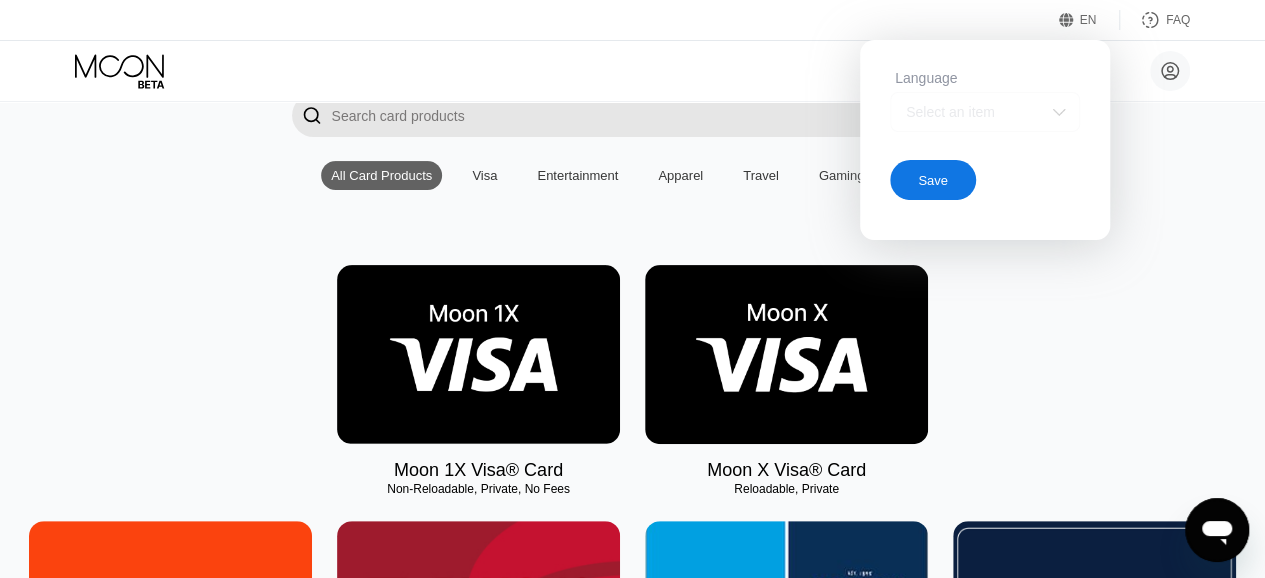 click on "Select an item" at bounding box center [970, 112] 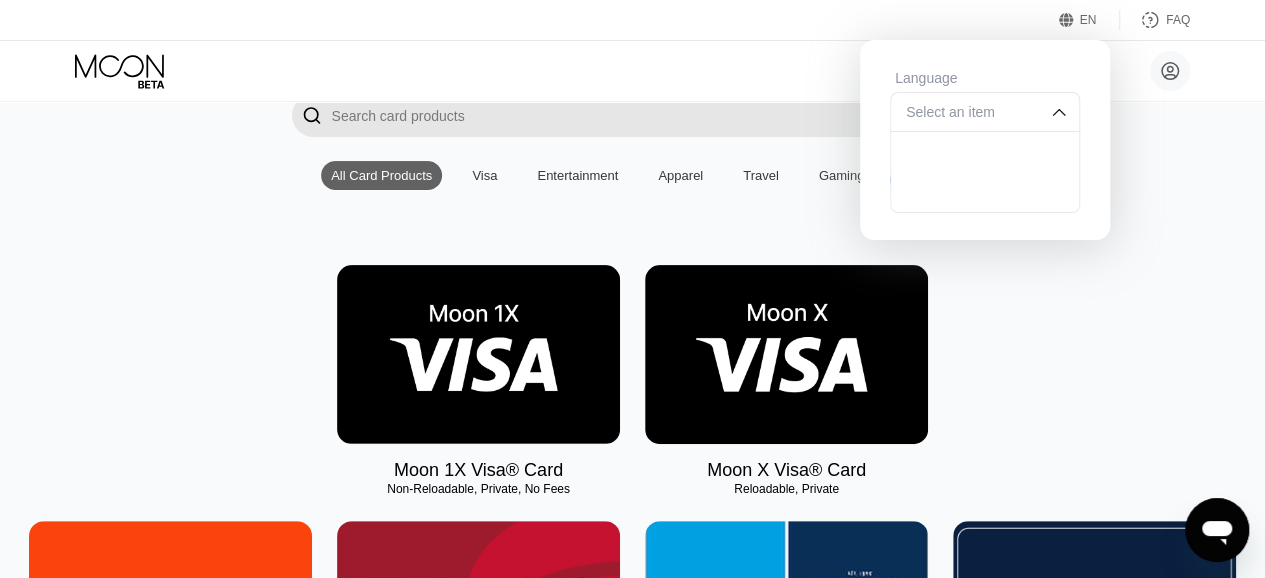 click on "Select an item" at bounding box center [970, 112] 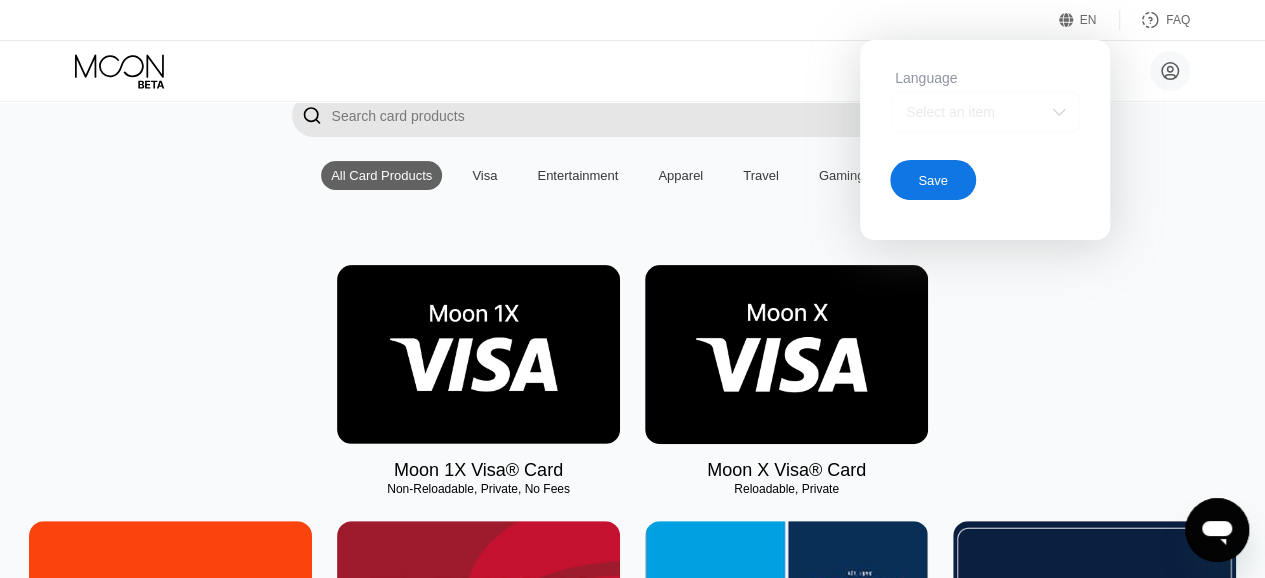 click on "Select an item" at bounding box center [970, 112] 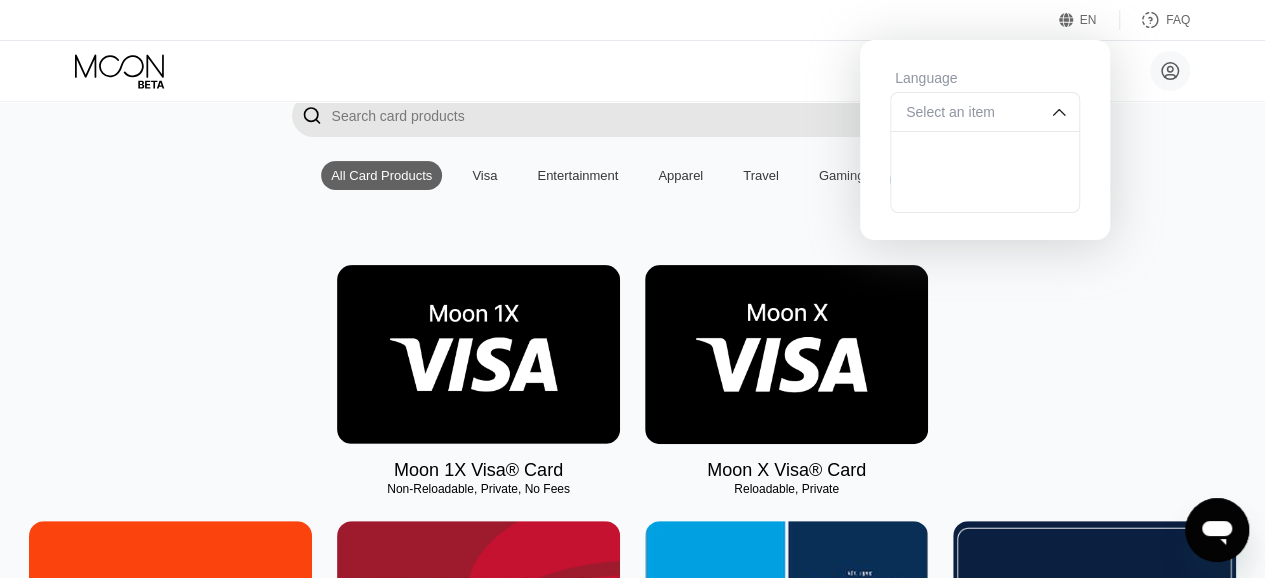 click at bounding box center (985, 152) 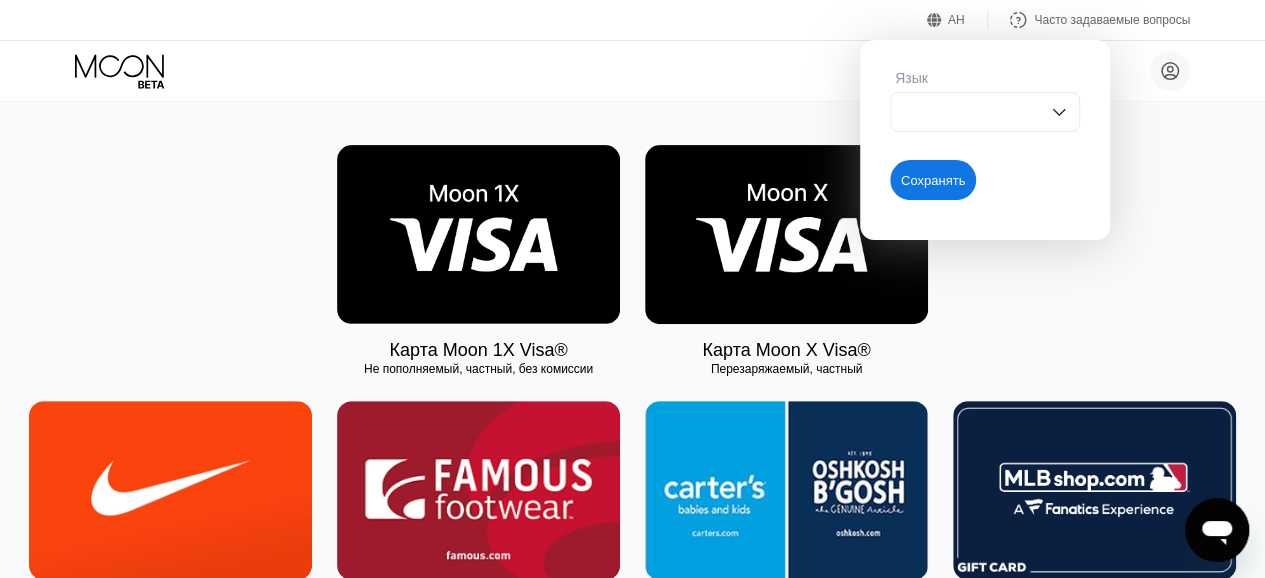 scroll, scrollTop: 266, scrollLeft: 0, axis: vertical 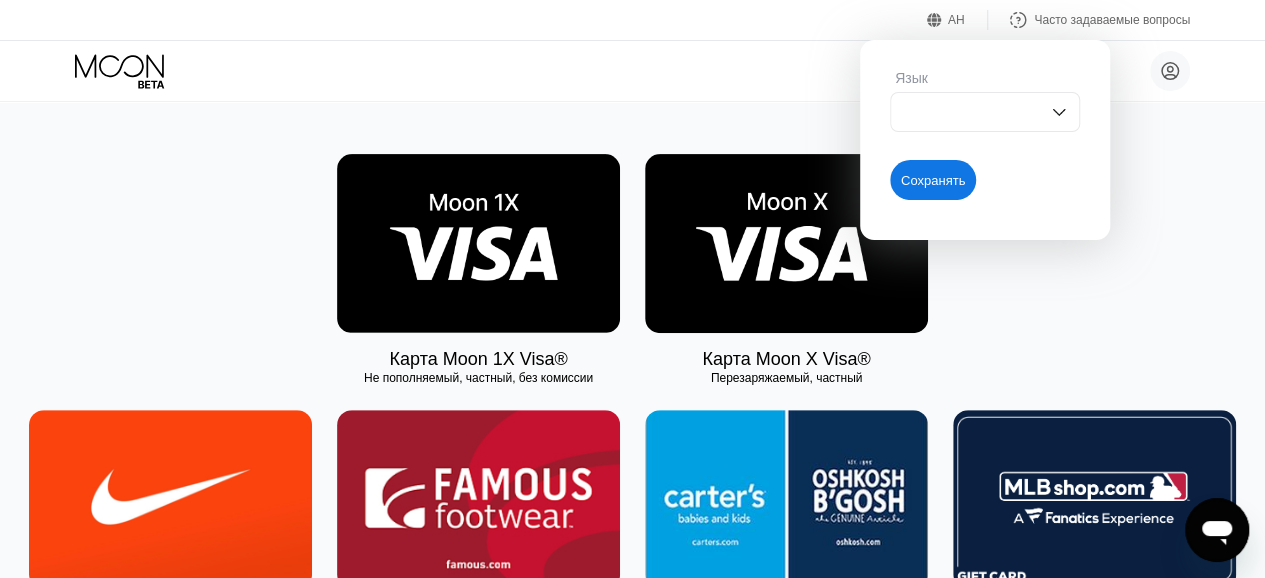 click at bounding box center [786, 243] 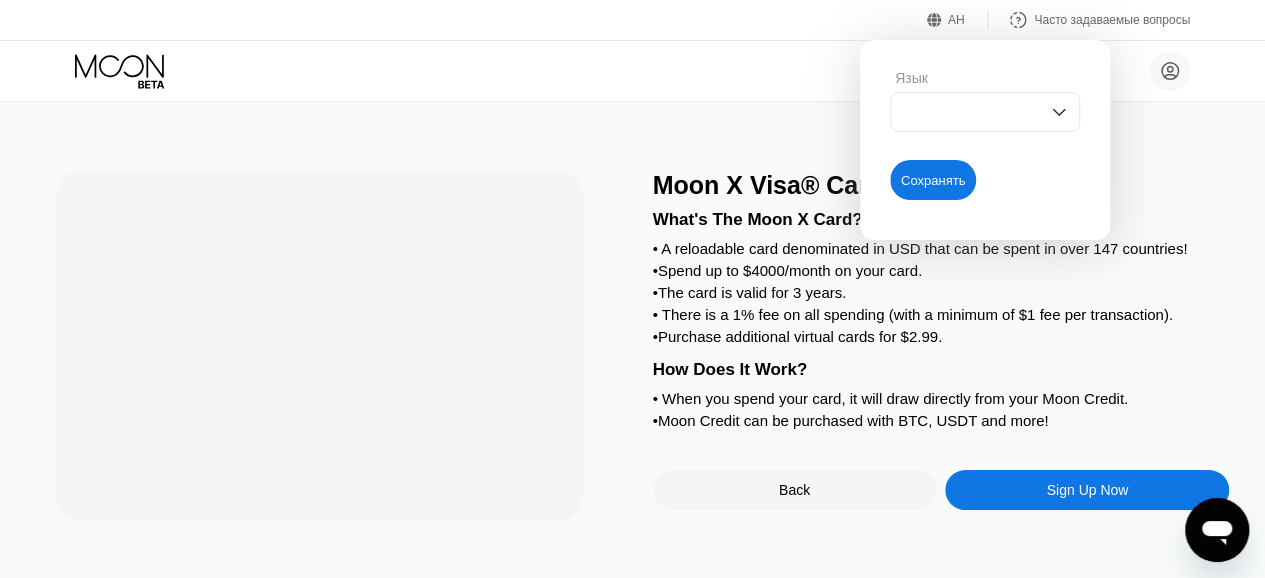 scroll, scrollTop: 0, scrollLeft: 0, axis: both 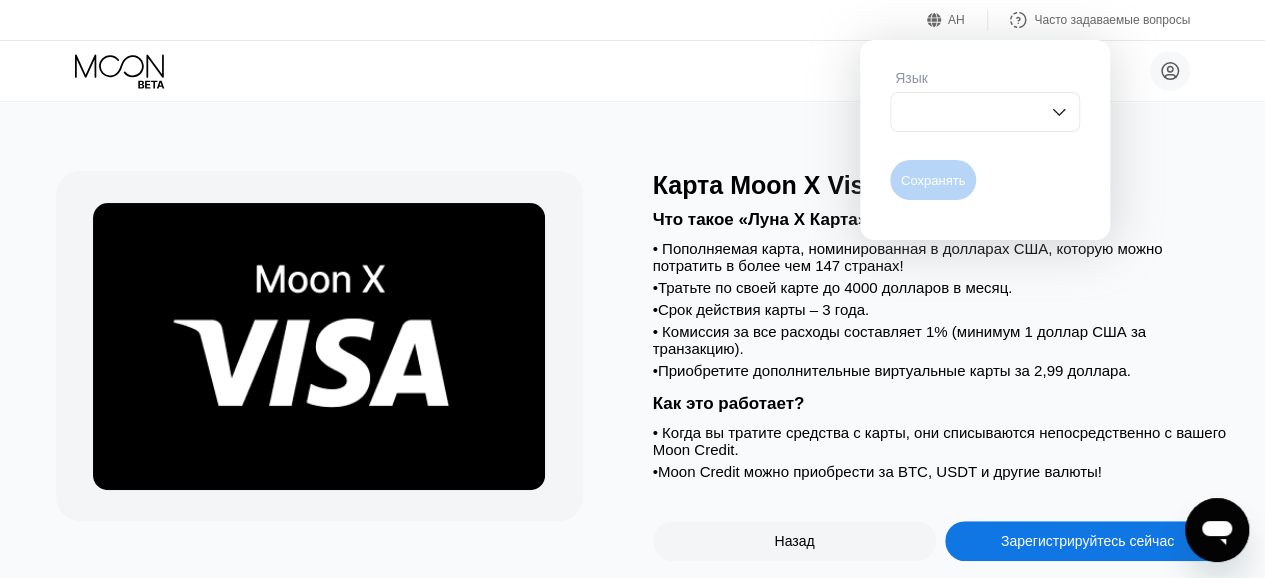 click on "Сохранять" at bounding box center [933, 180] 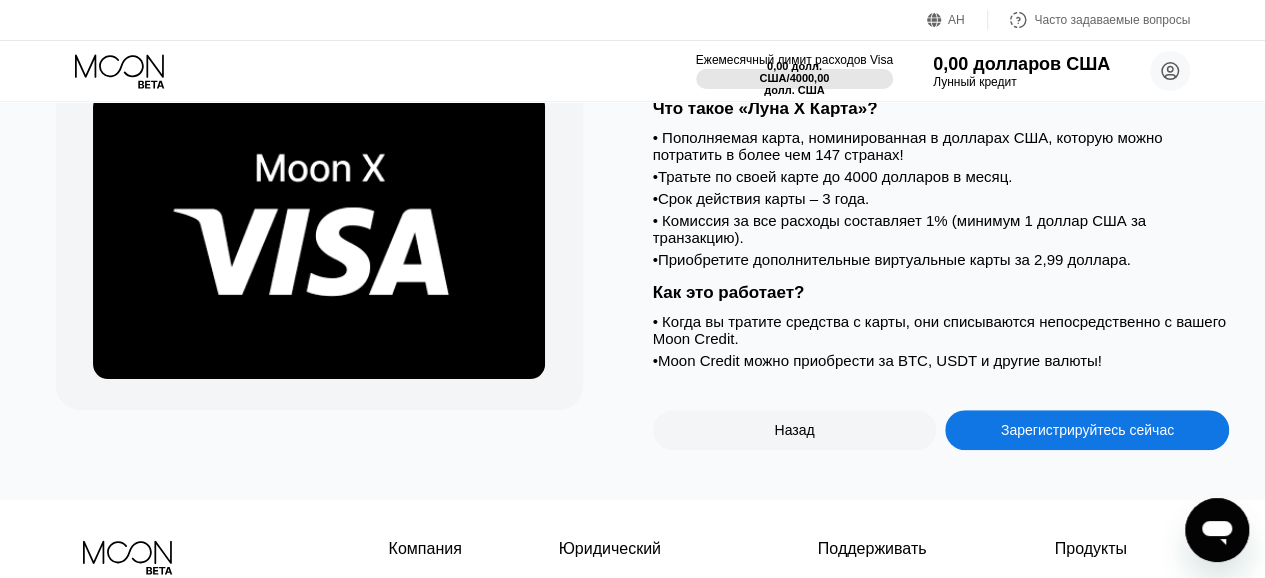 scroll, scrollTop: 110, scrollLeft: 0, axis: vertical 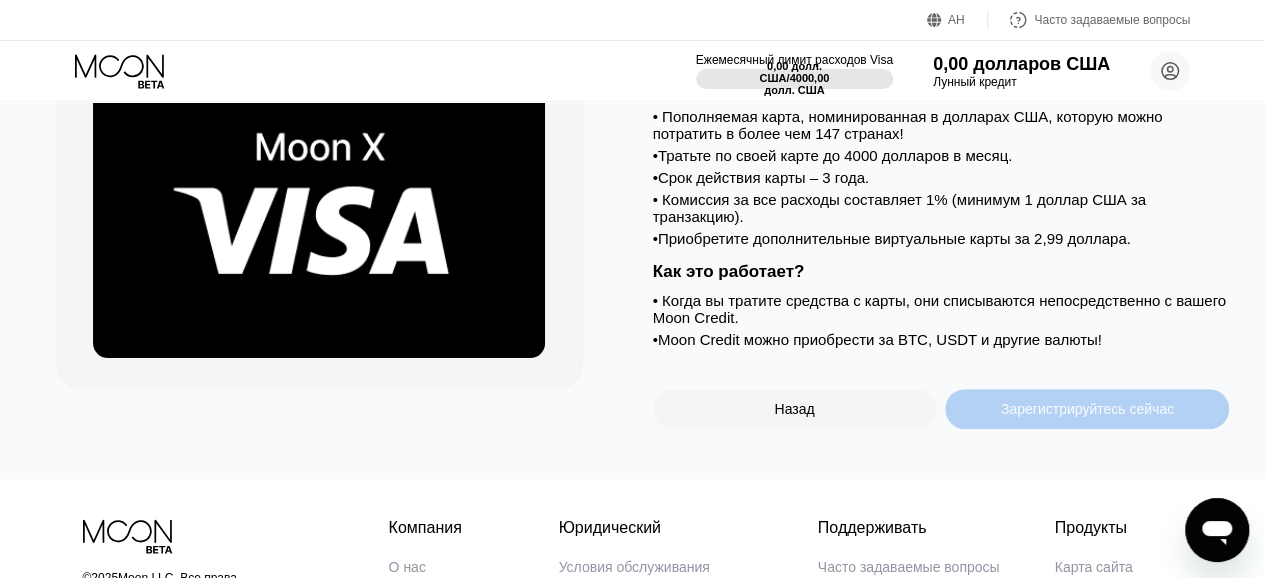 click on "Зарегистрируйтесь сейчас" at bounding box center [1087, 409] 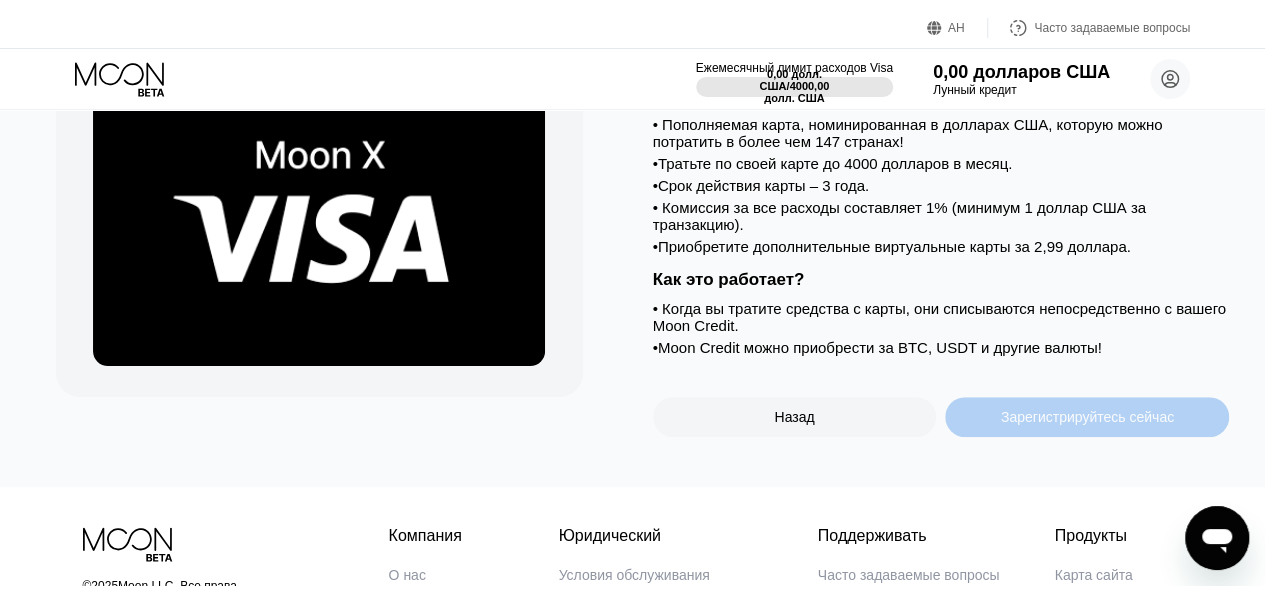 scroll, scrollTop: 0, scrollLeft: 0, axis: both 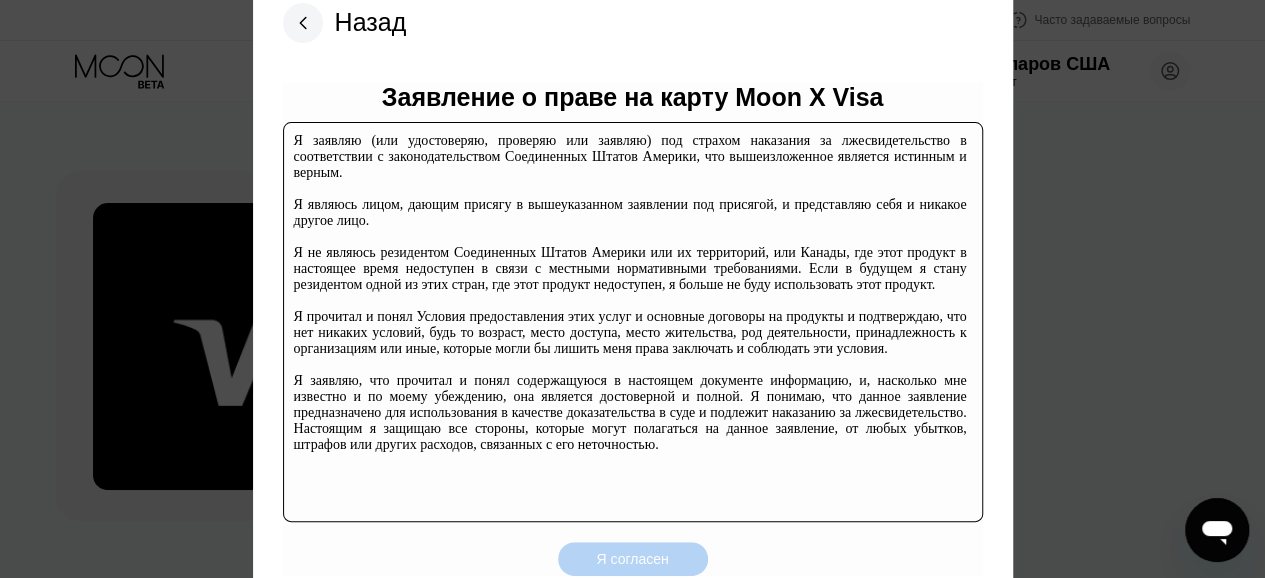 click on "Я согласен" at bounding box center [632, 559] 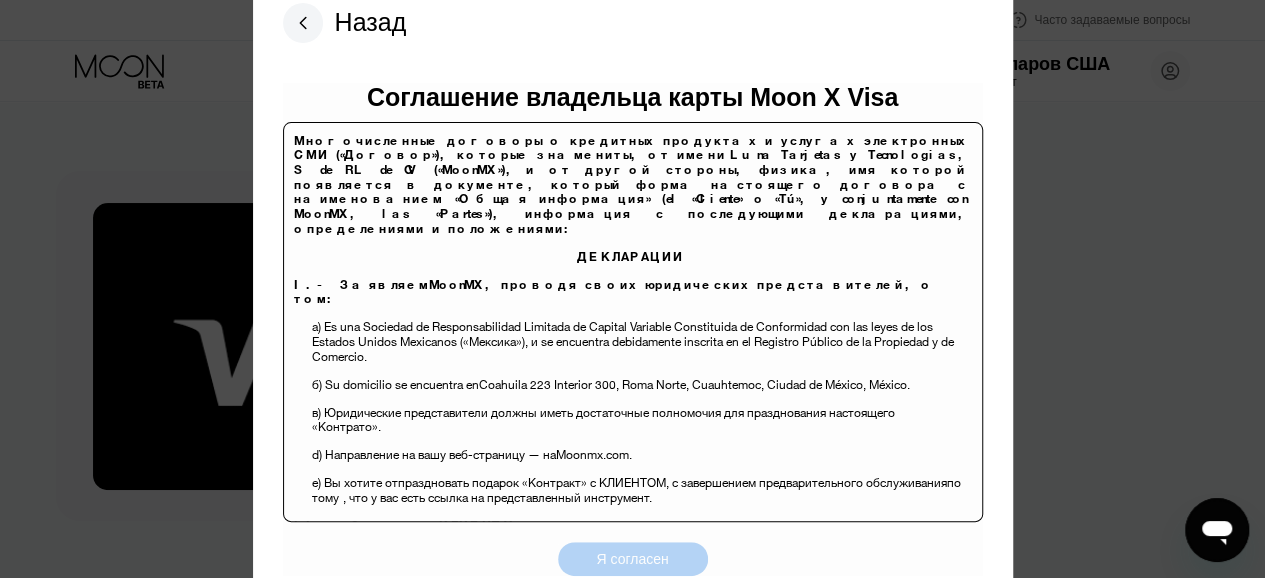click on "Я согласен" at bounding box center (632, 559) 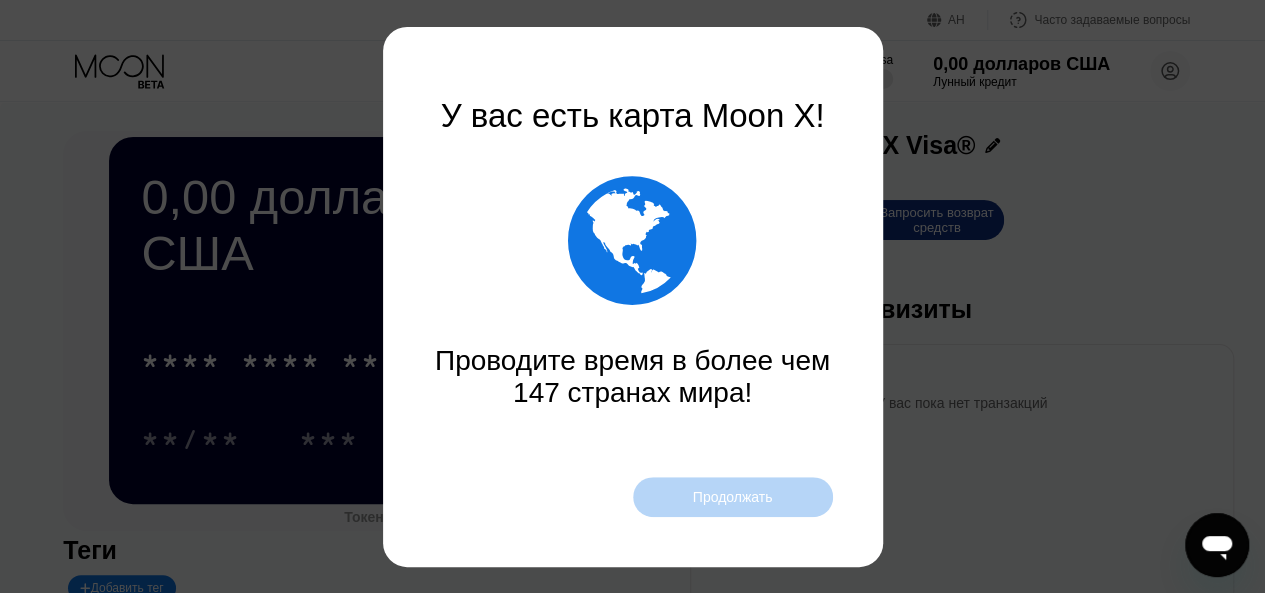 click on "Продолжать" at bounding box center [733, 497] 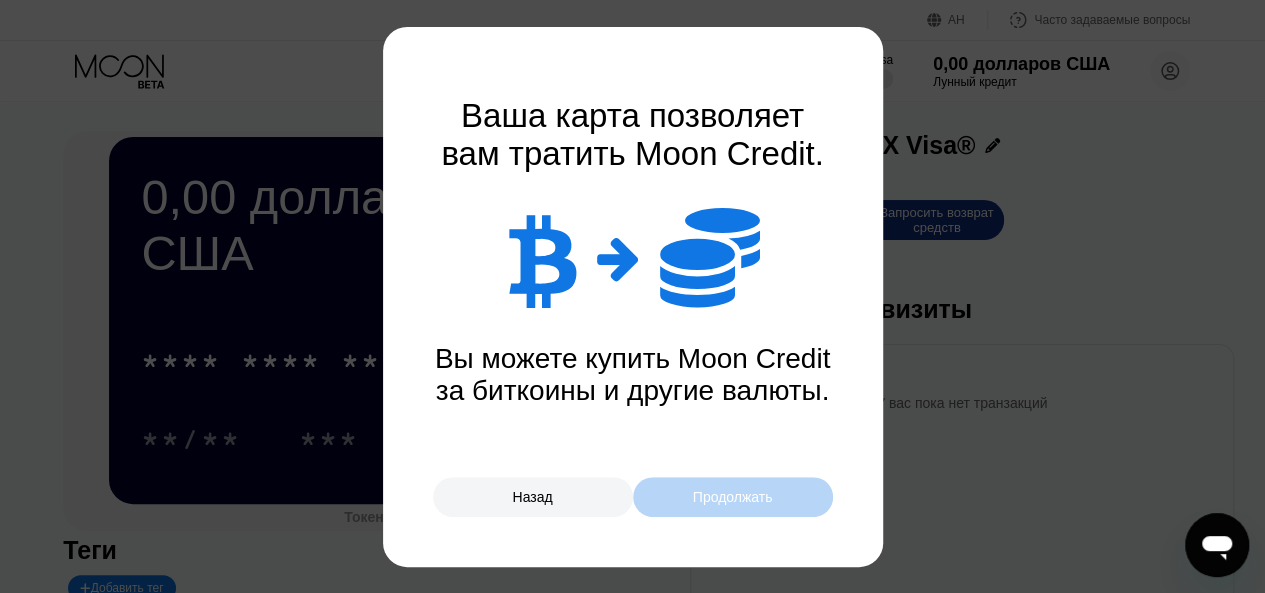click on "Продолжать" at bounding box center [733, 497] 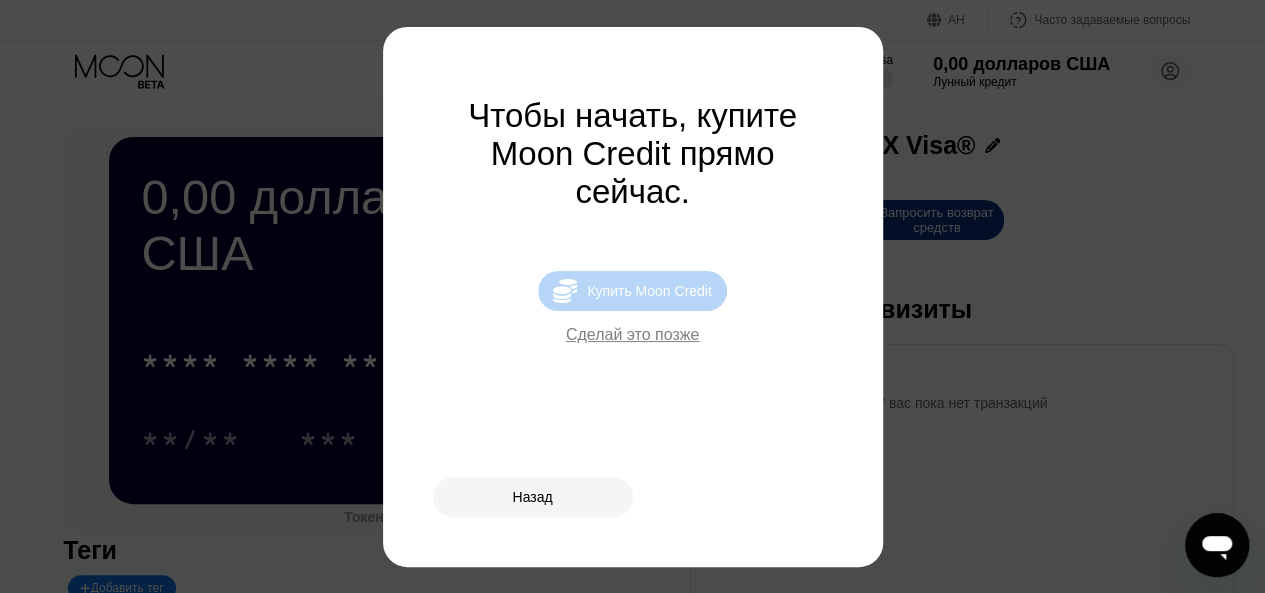 click on "Купить Moon Credit" at bounding box center [649, 291] 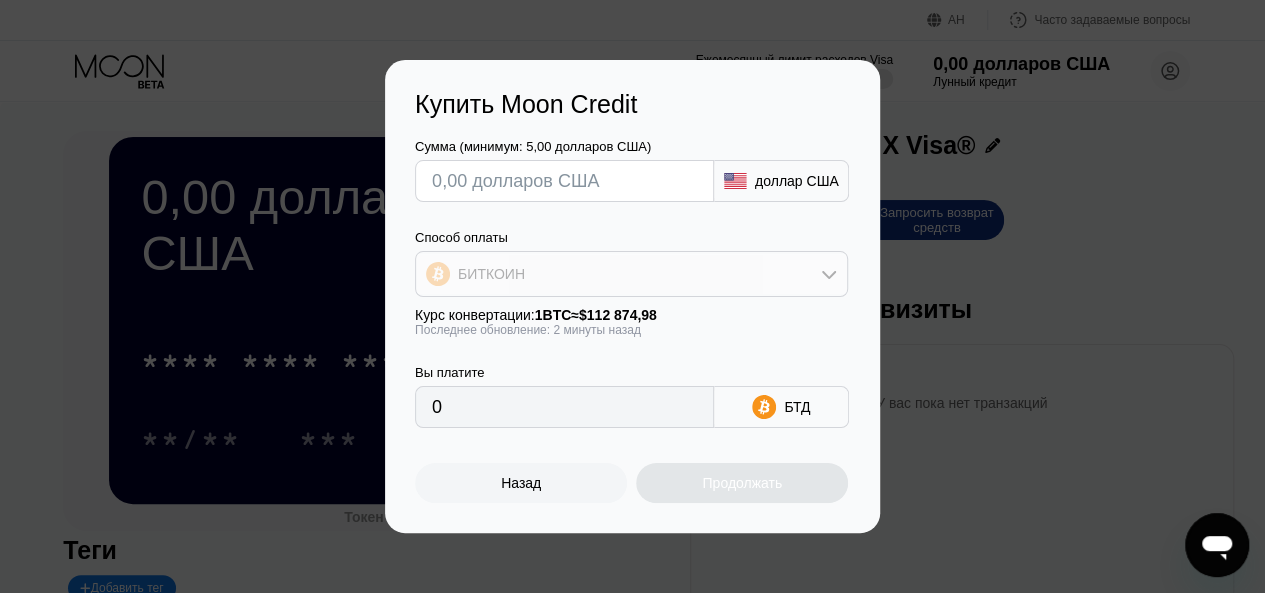 click on "БИТКОИН" at bounding box center (631, 274) 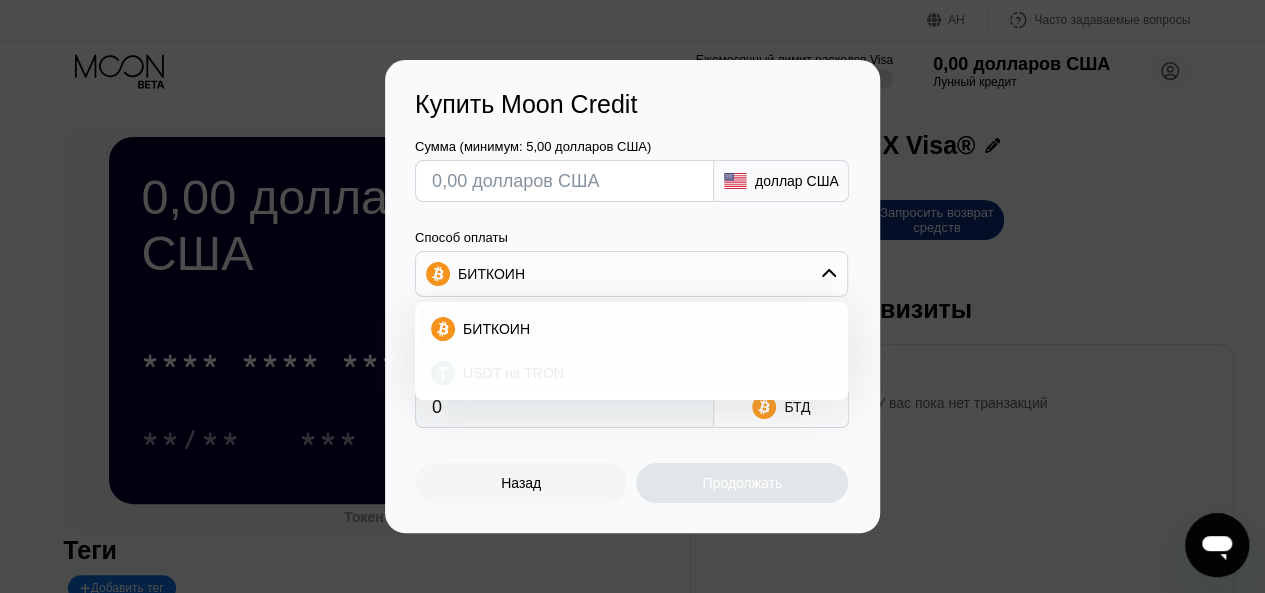 click on "USDT на TRON" at bounding box center [513, 373] 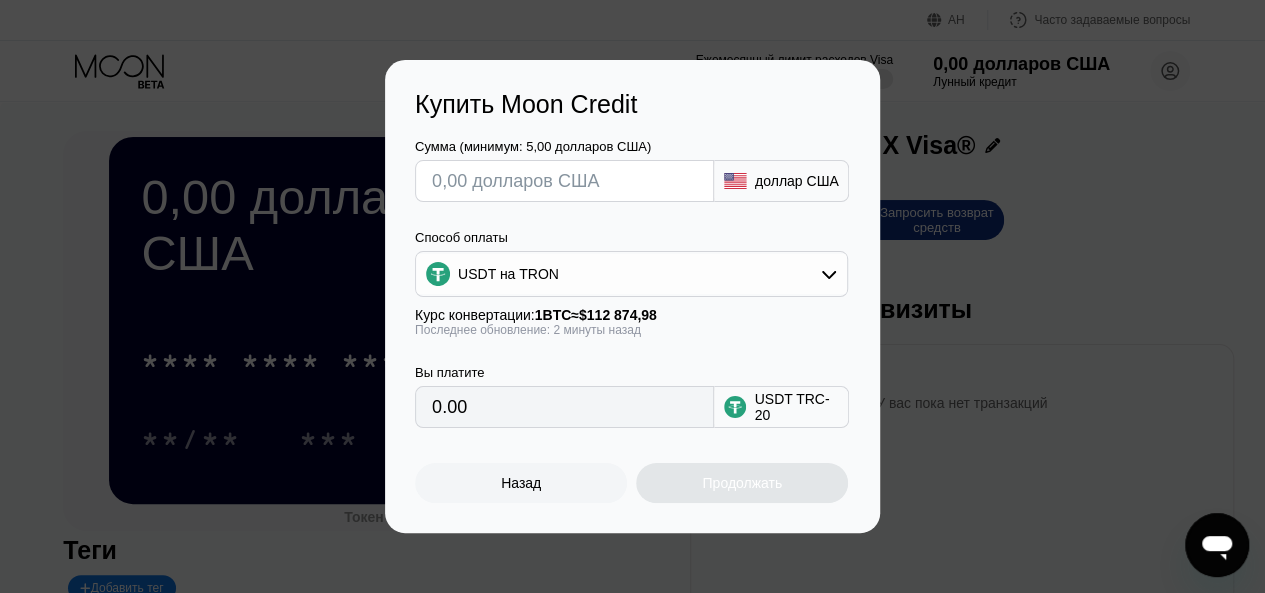 click at bounding box center [564, 181] 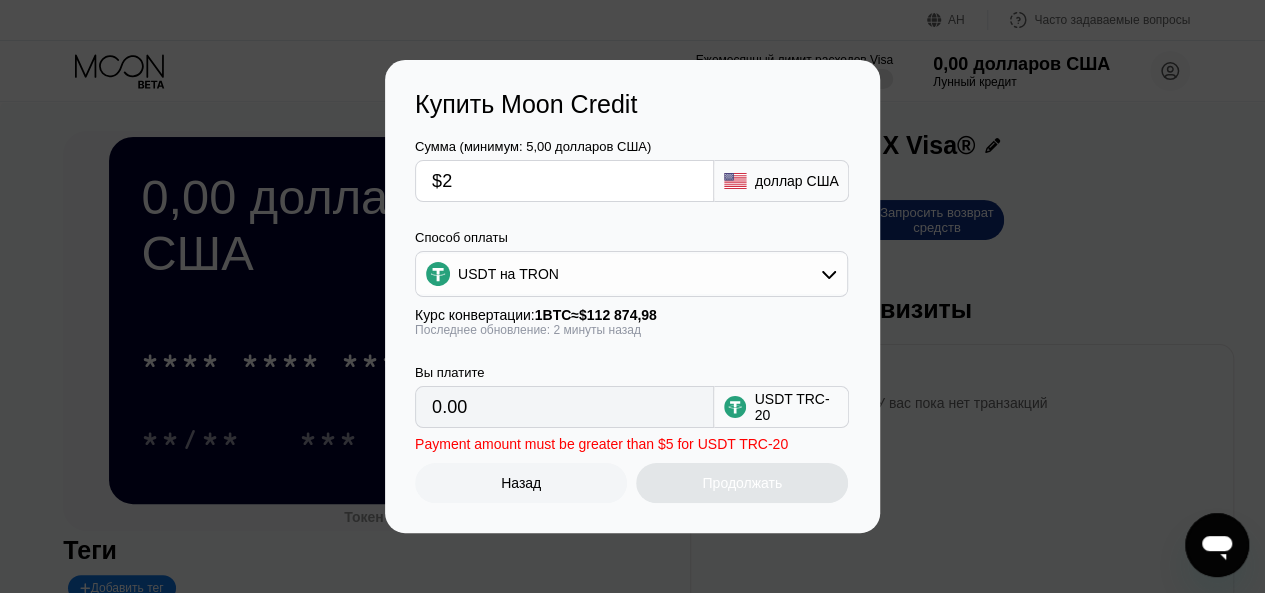 type on "2.02" 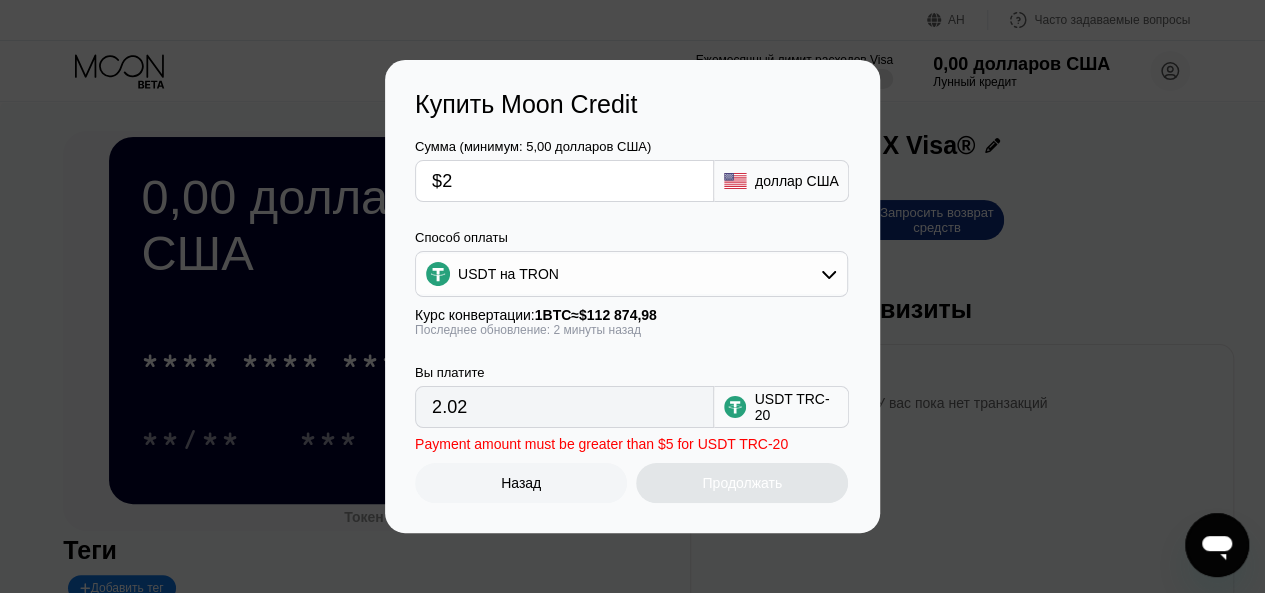 type on "$20" 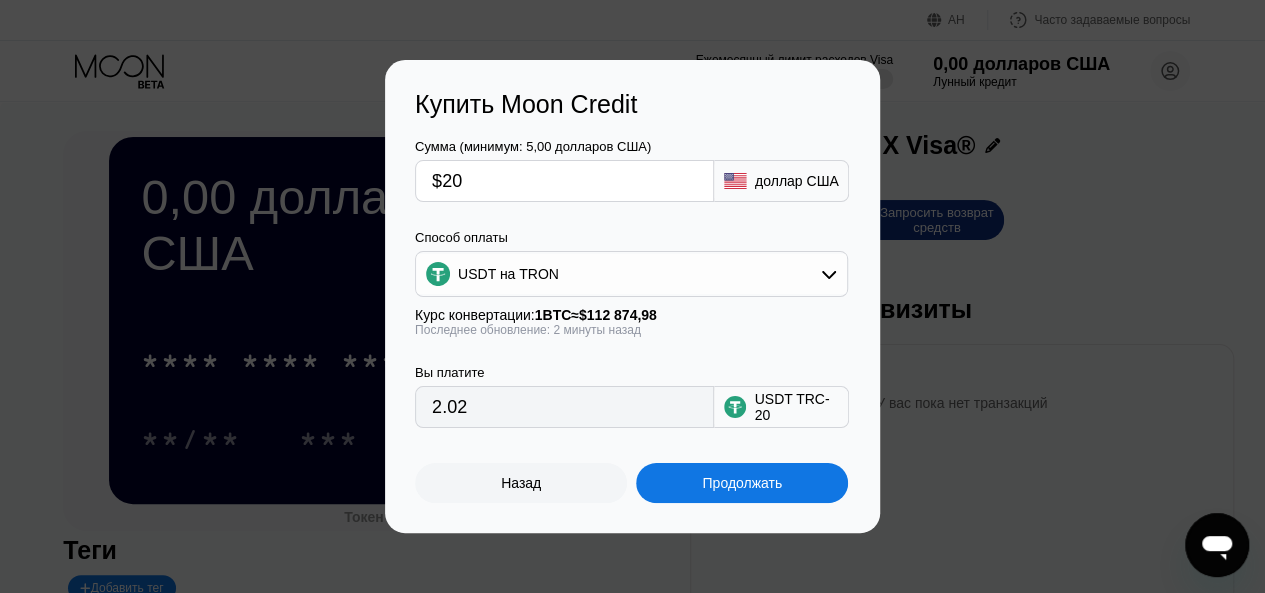 type on "20.20" 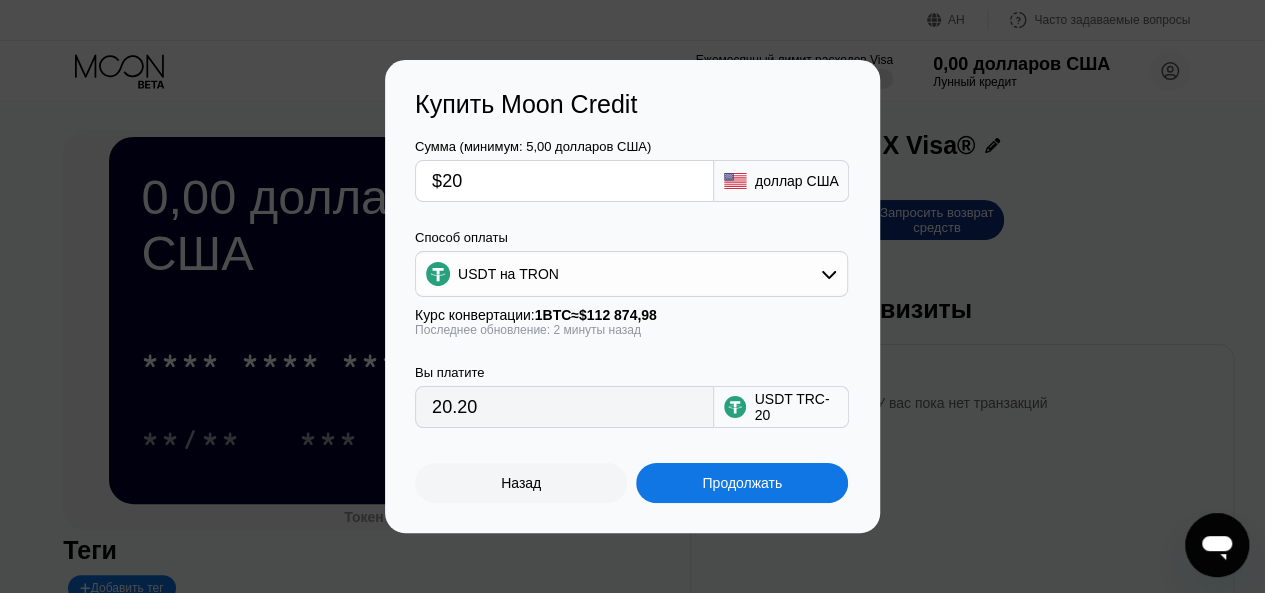 type on "$200" 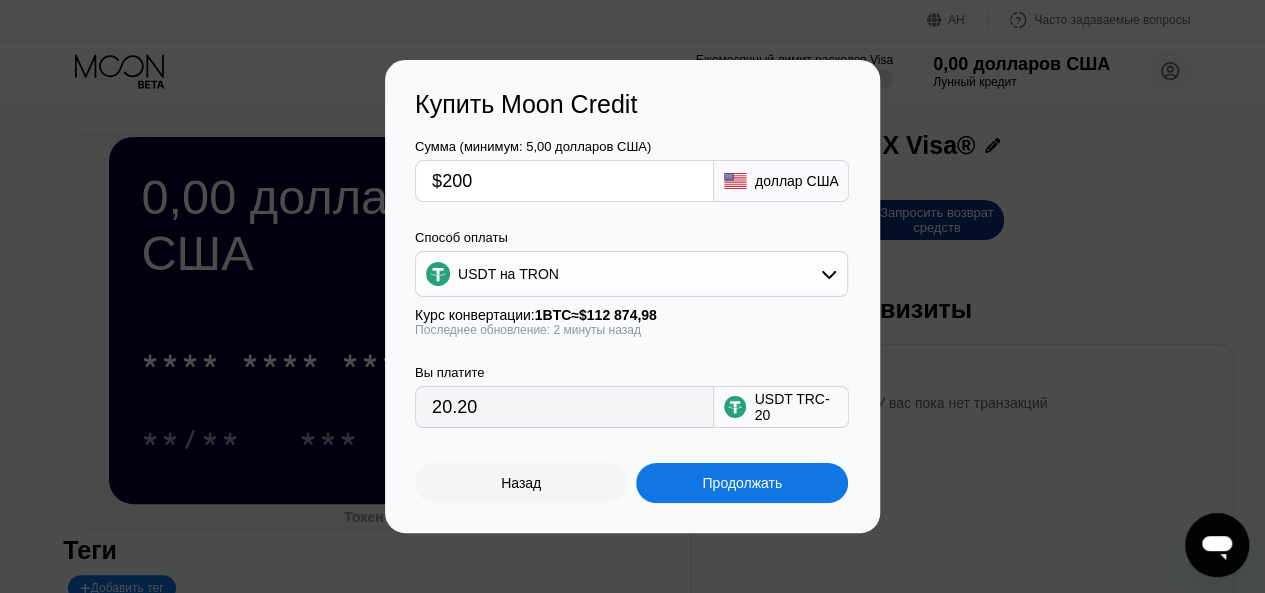 type on "202.02" 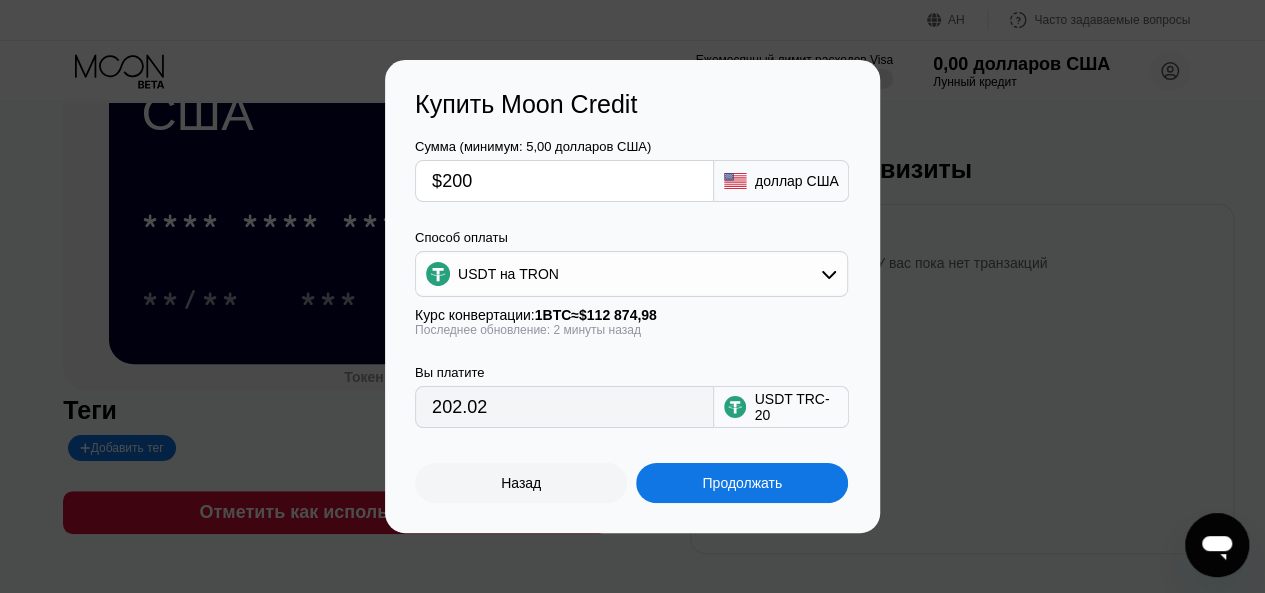 scroll, scrollTop: 113, scrollLeft: 0, axis: vertical 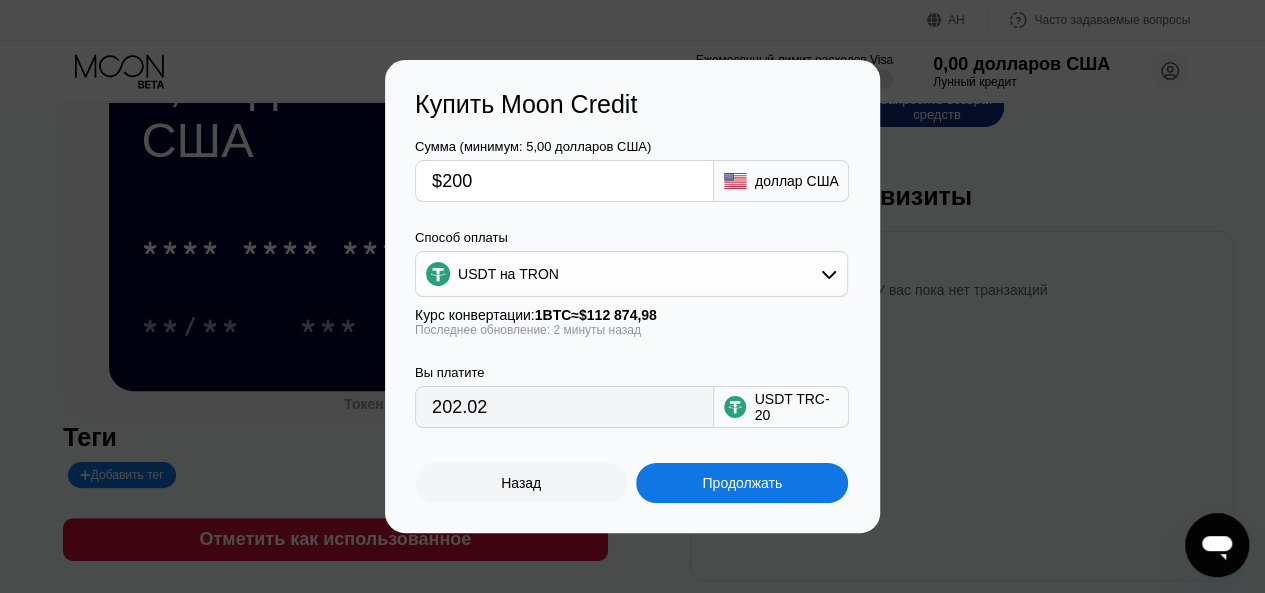type on "$200" 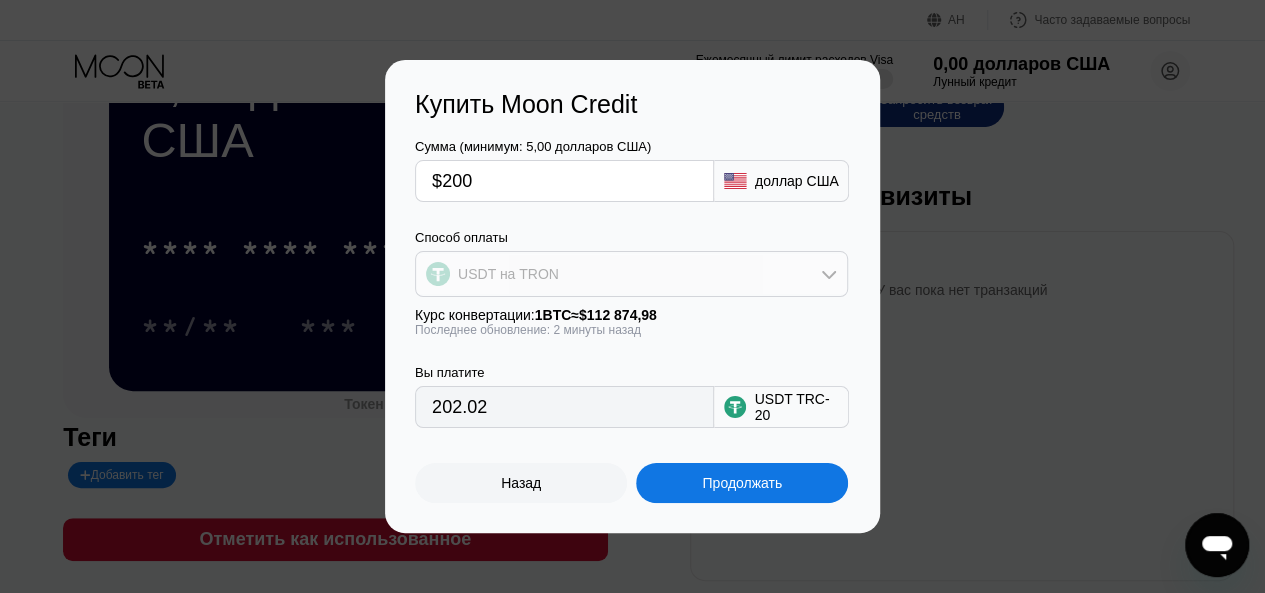 click on "USDT на TRON" at bounding box center [631, 274] 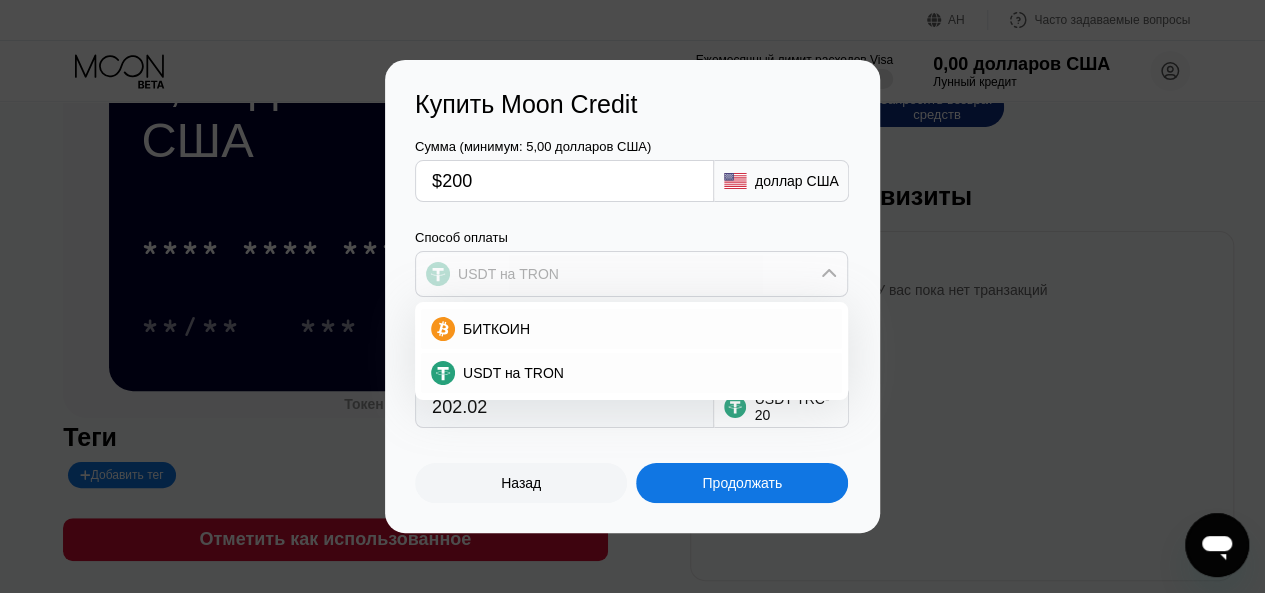 click on "USDT на TRON" at bounding box center [631, 274] 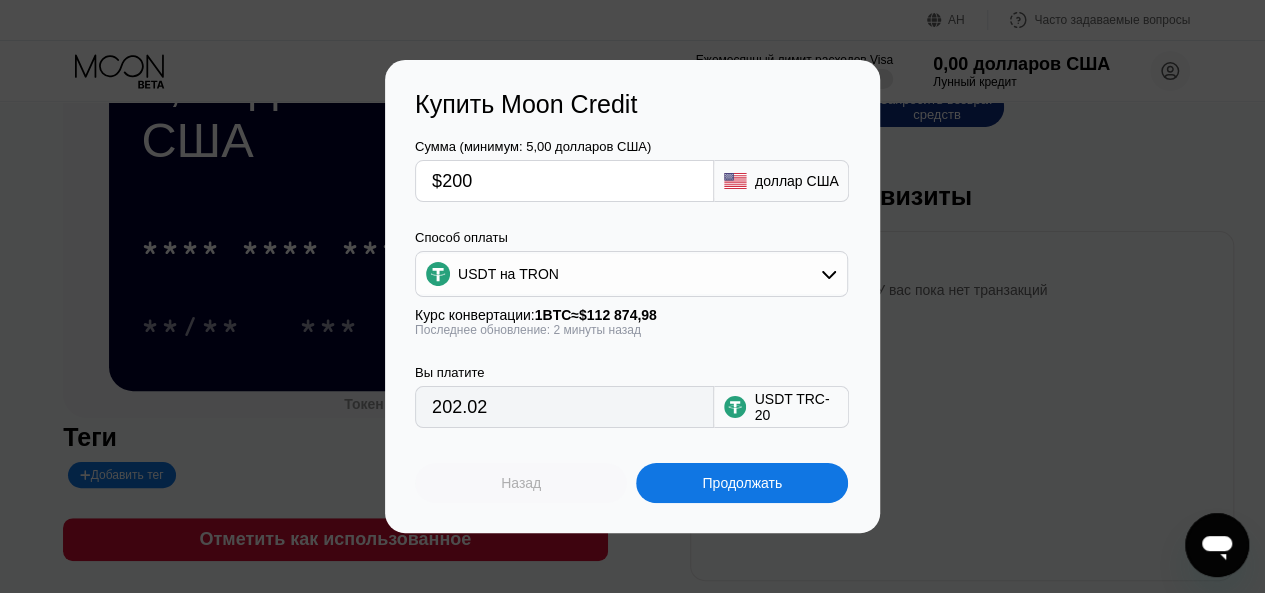 click on "Назад" at bounding box center [521, 483] 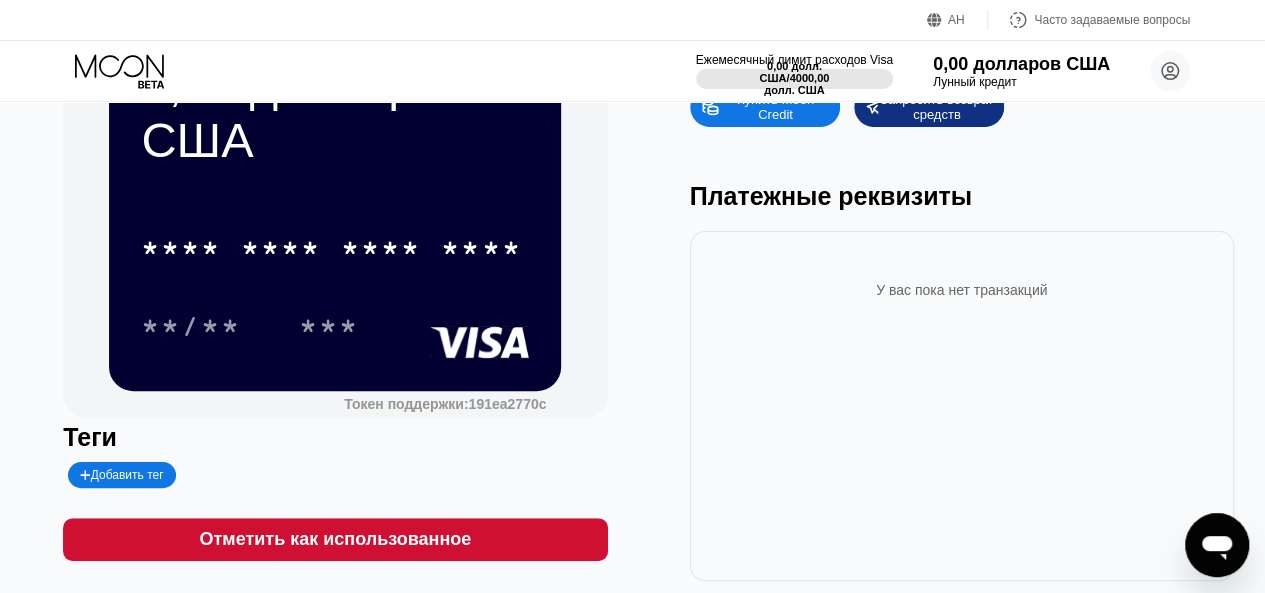 scroll, scrollTop: 0, scrollLeft: 0, axis: both 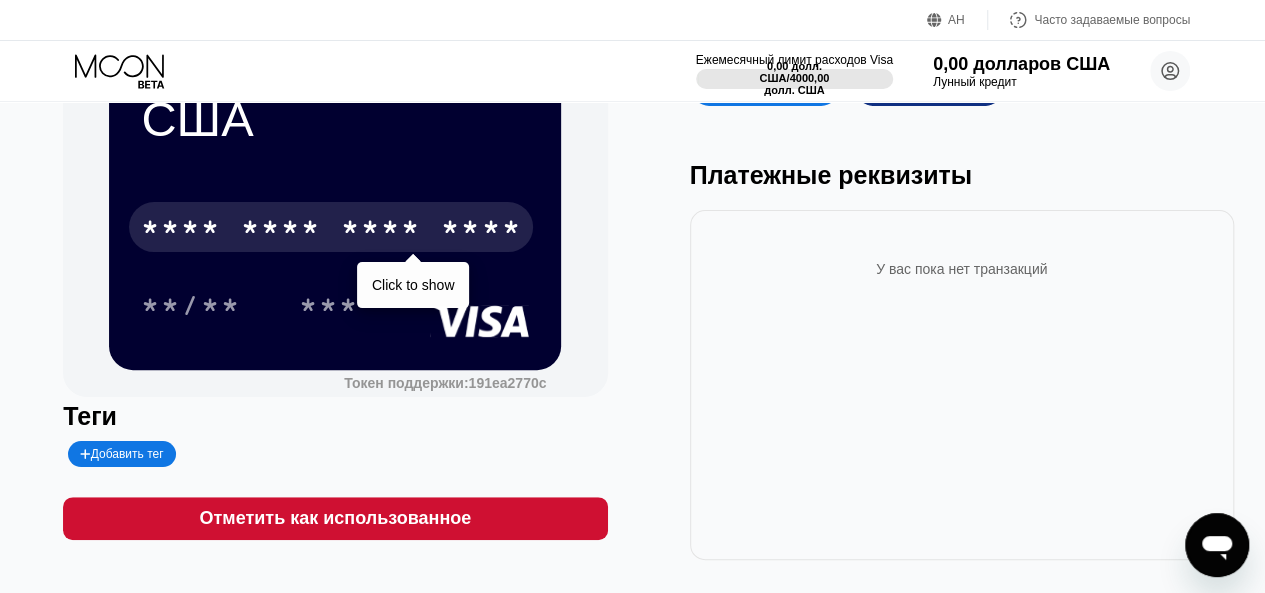 click on "*  *  *  *" at bounding box center (281, 230) 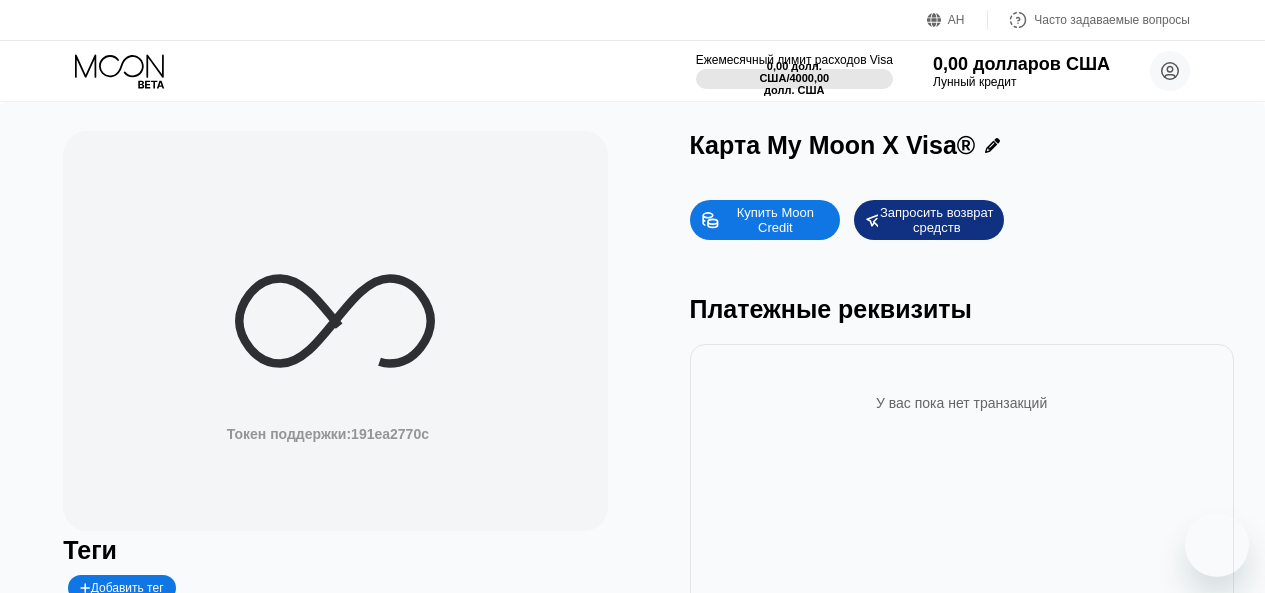 scroll, scrollTop: 134, scrollLeft: 0, axis: vertical 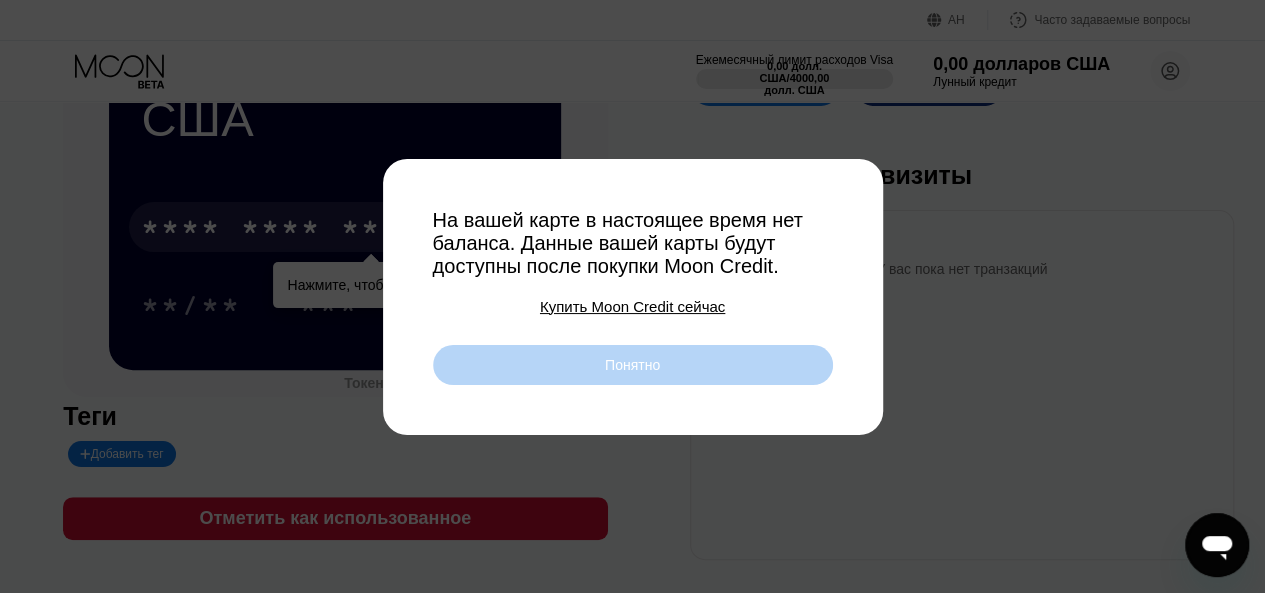 click on "Понятно" at bounding box center (633, 365) 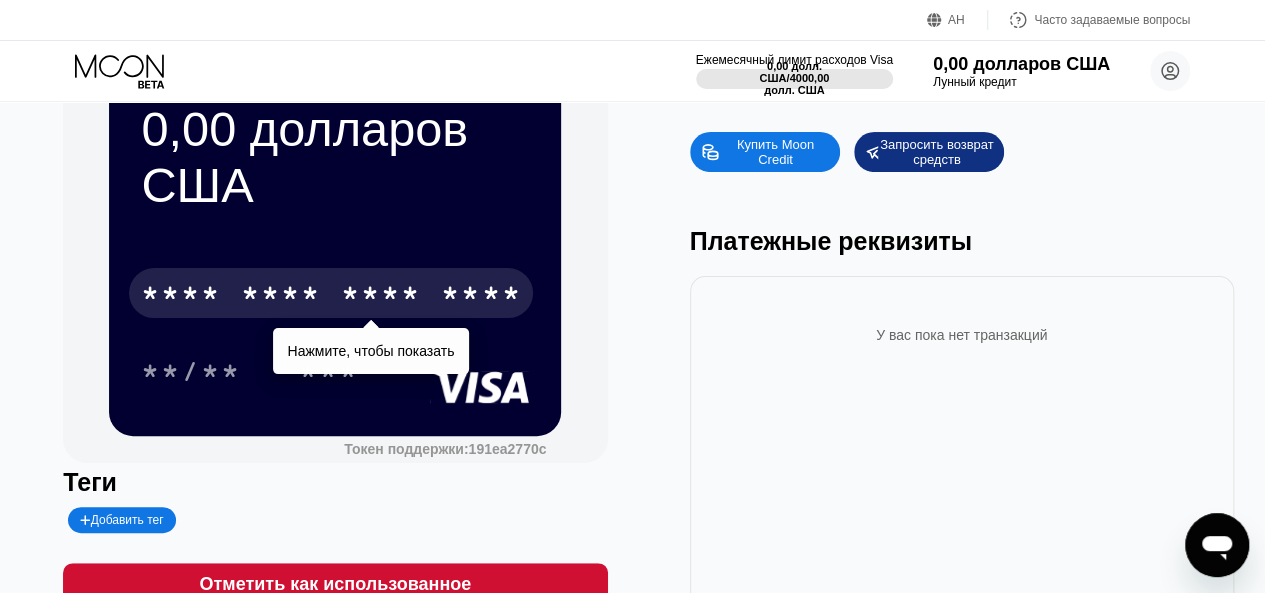 scroll, scrollTop: 0, scrollLeft: 0, axis: both 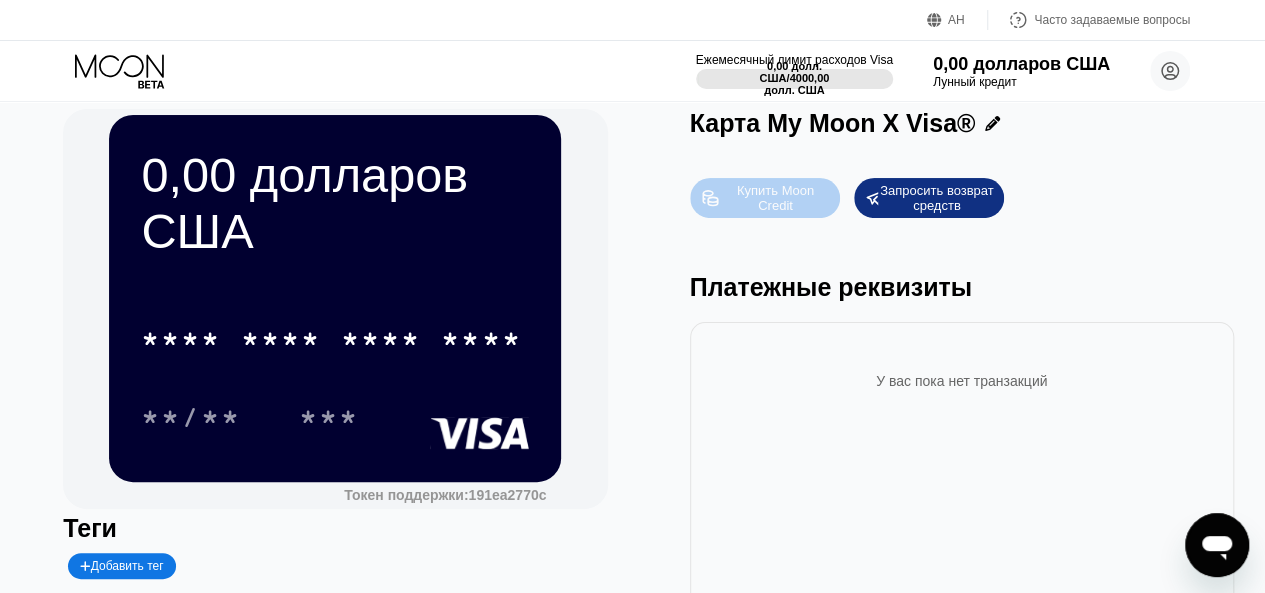 click on "Купить Moon Credit" at bounding box center (777, 198) 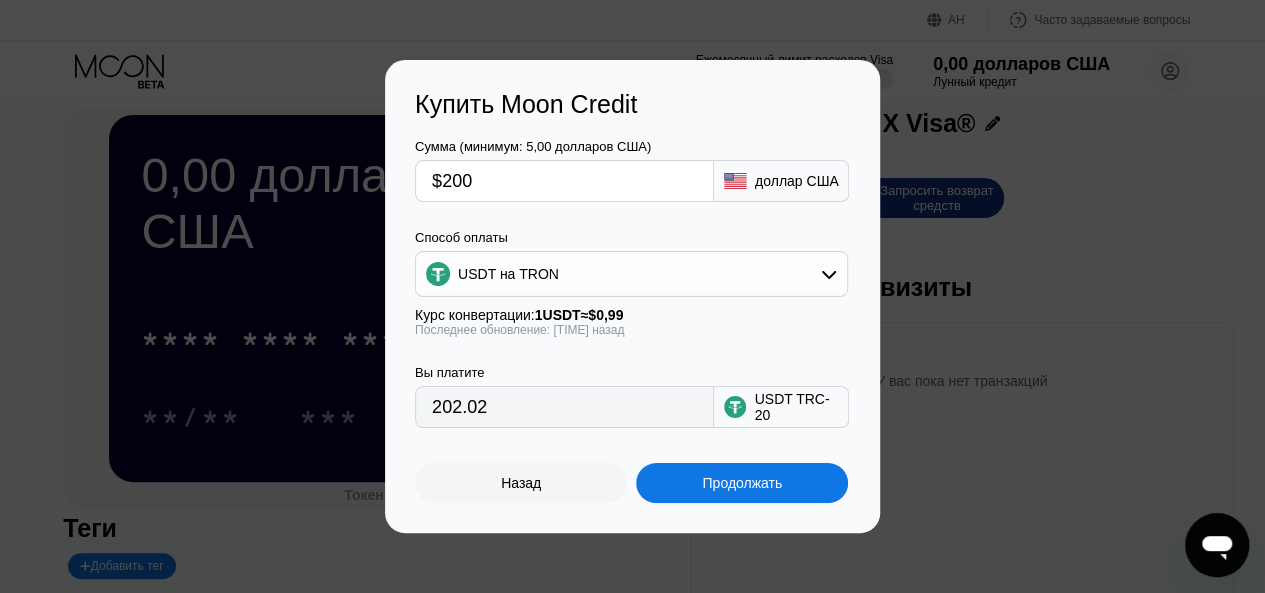 click on "$200" at bounding box center (564, 181) 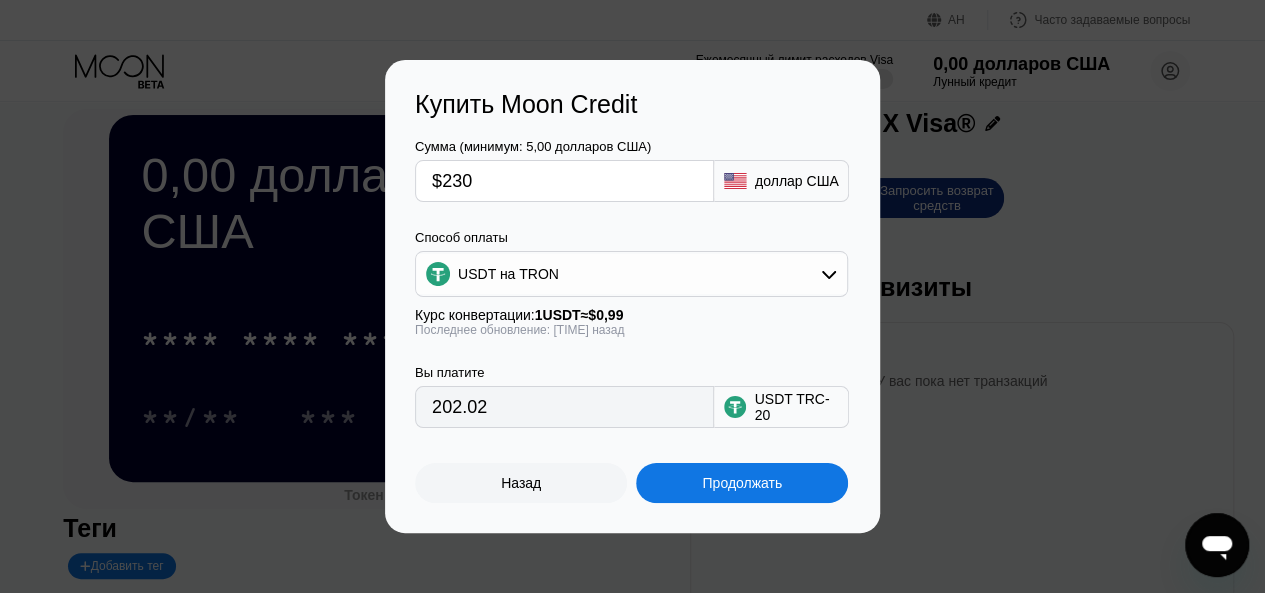 type on "232.32" 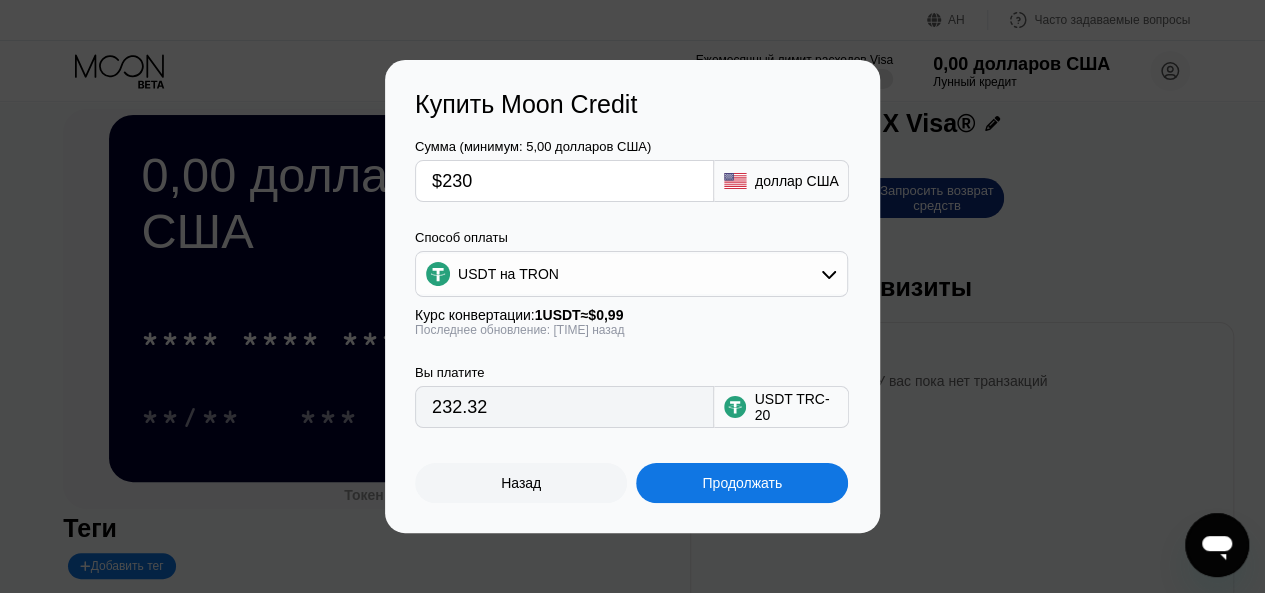 type on "$20" 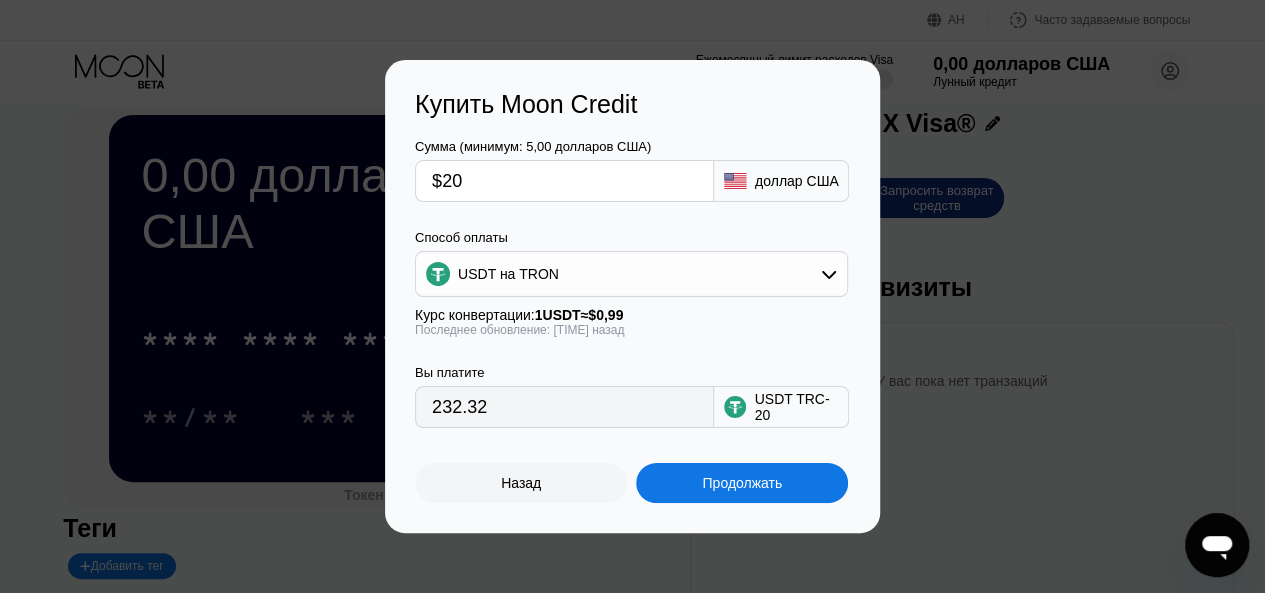 type on "20.20" 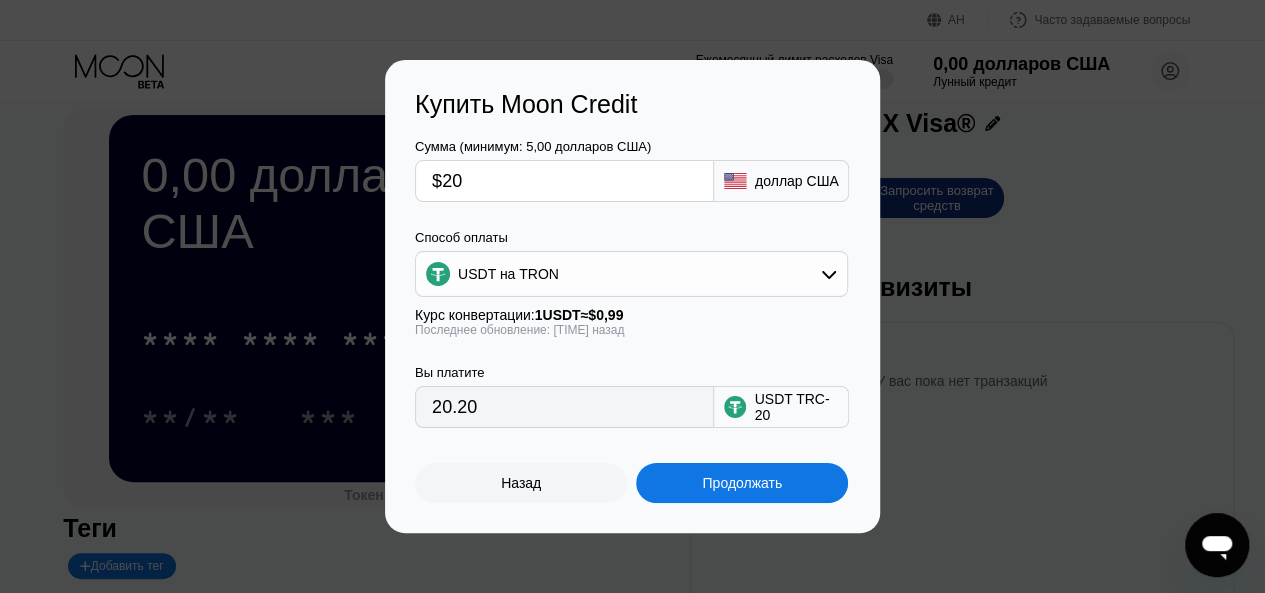type on "$200" 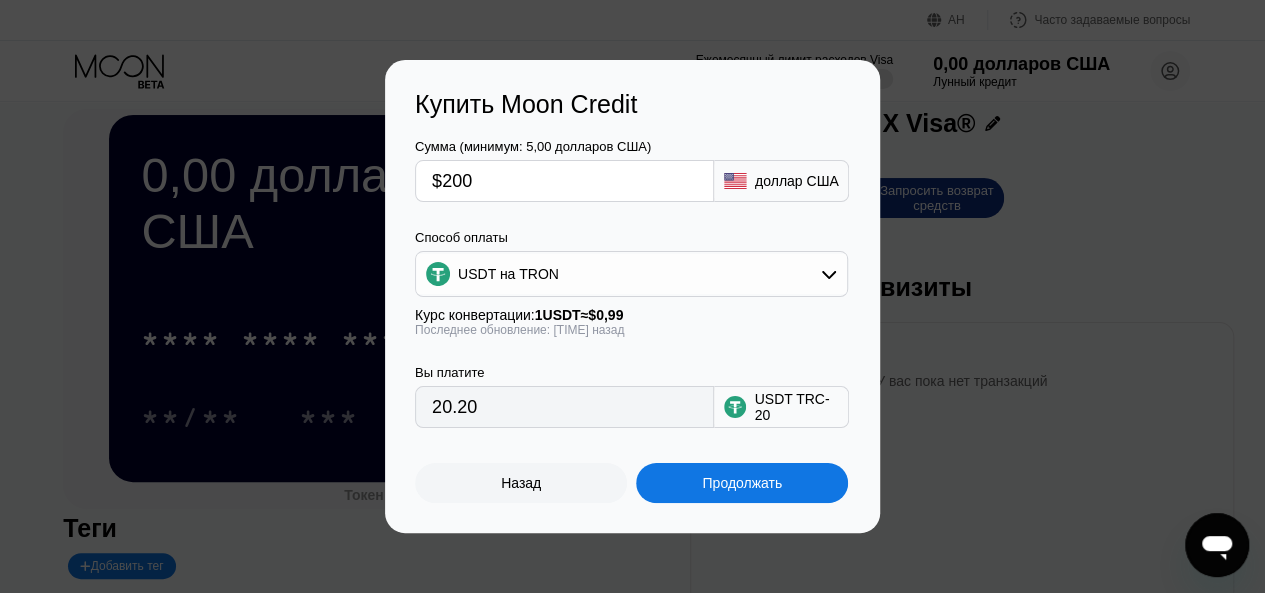 type on "202.02" 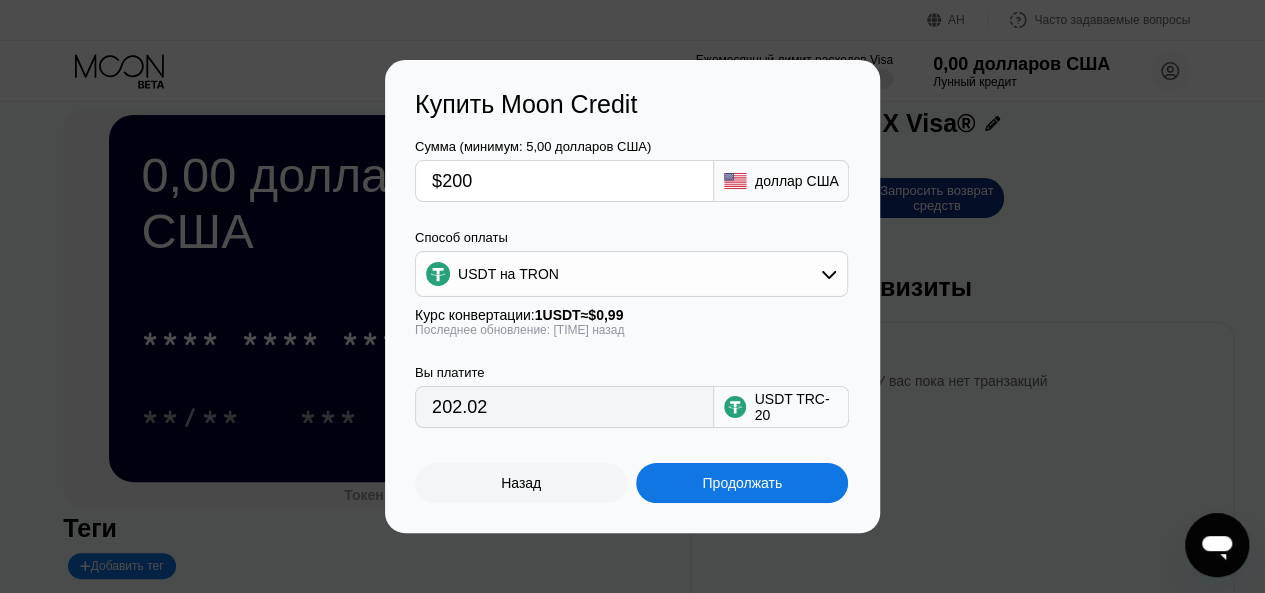 type on "$20" 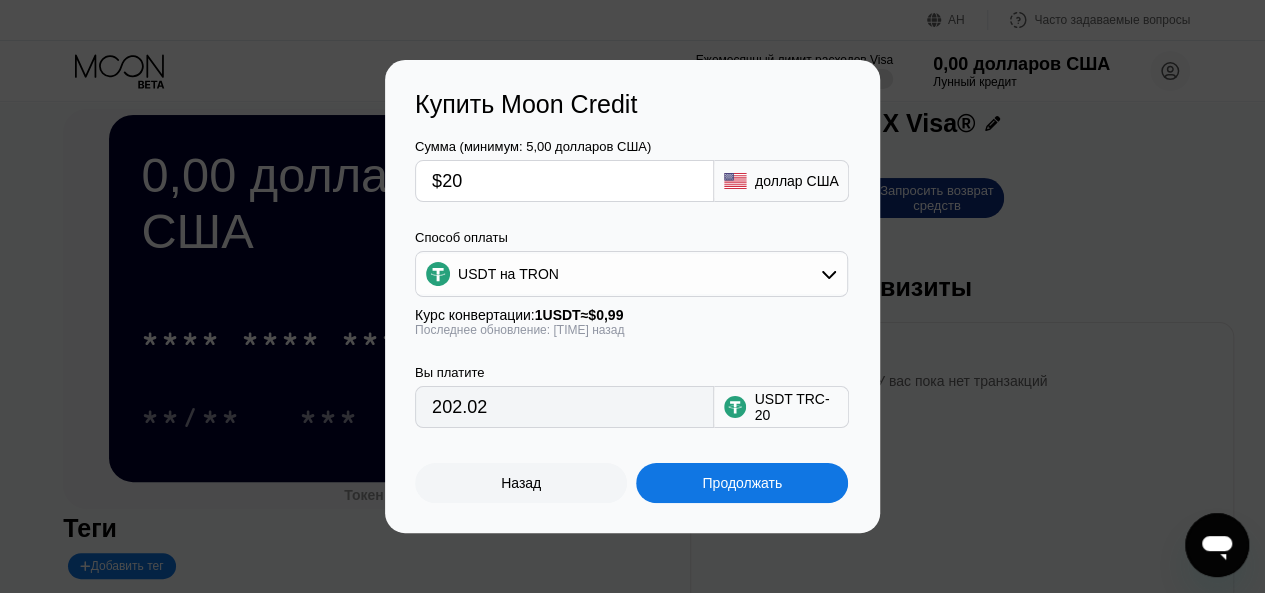 type on "20.20" 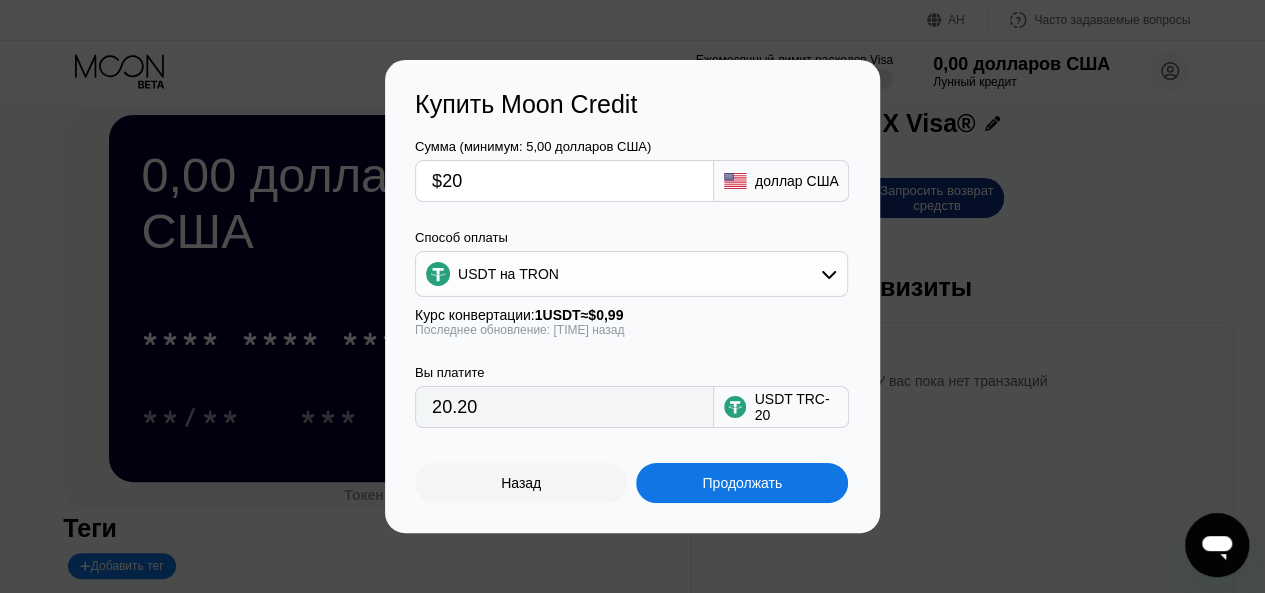 type on "$201" 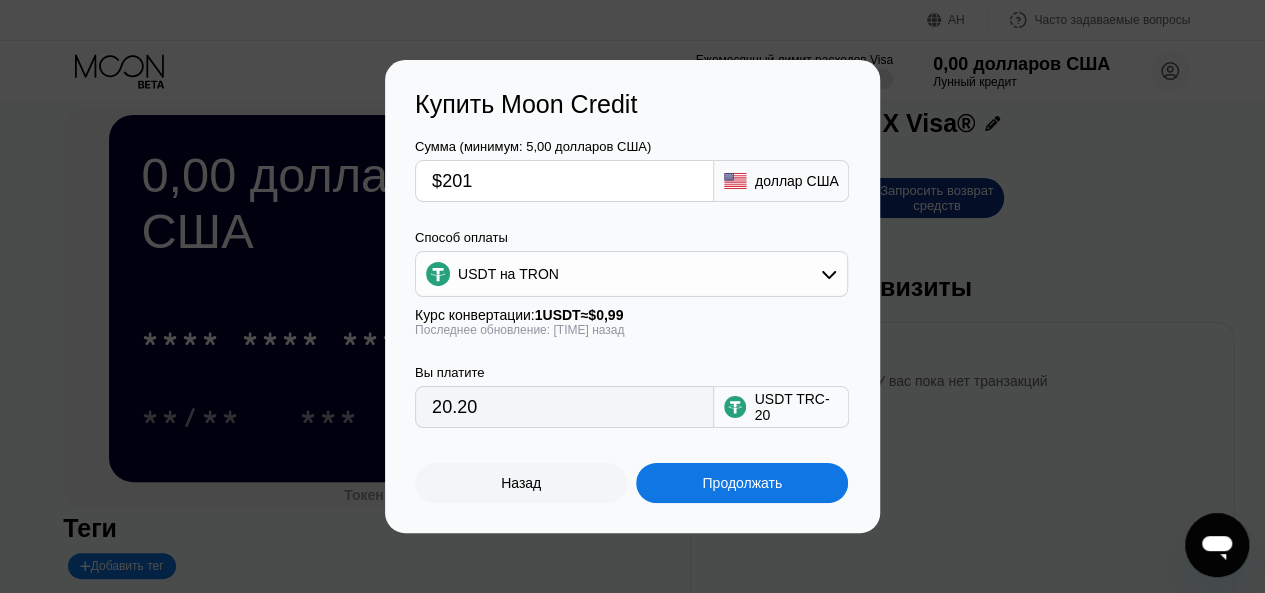 type on "203.03" 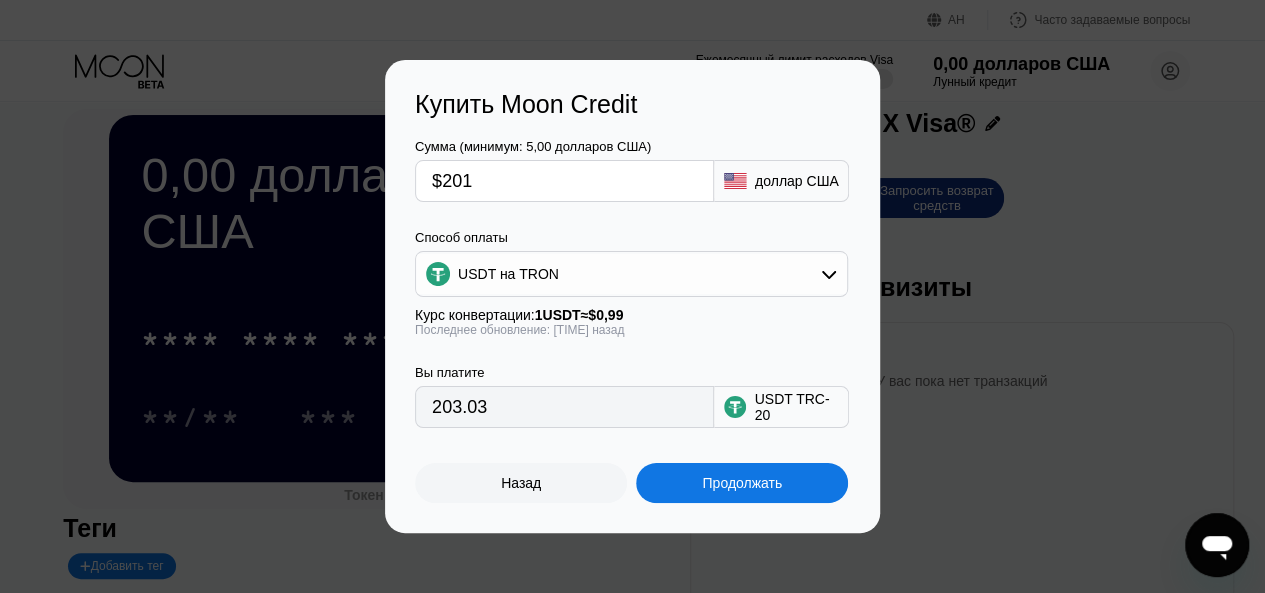type on "$201" 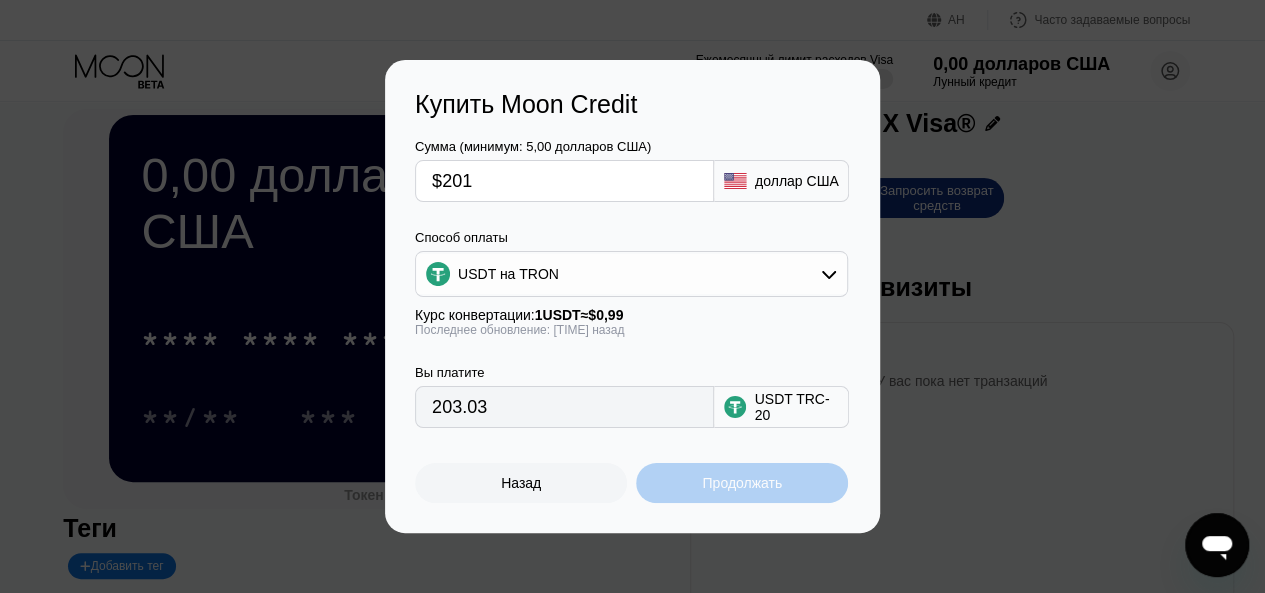 click on "Продолжать" at bounding box center (742, 483) 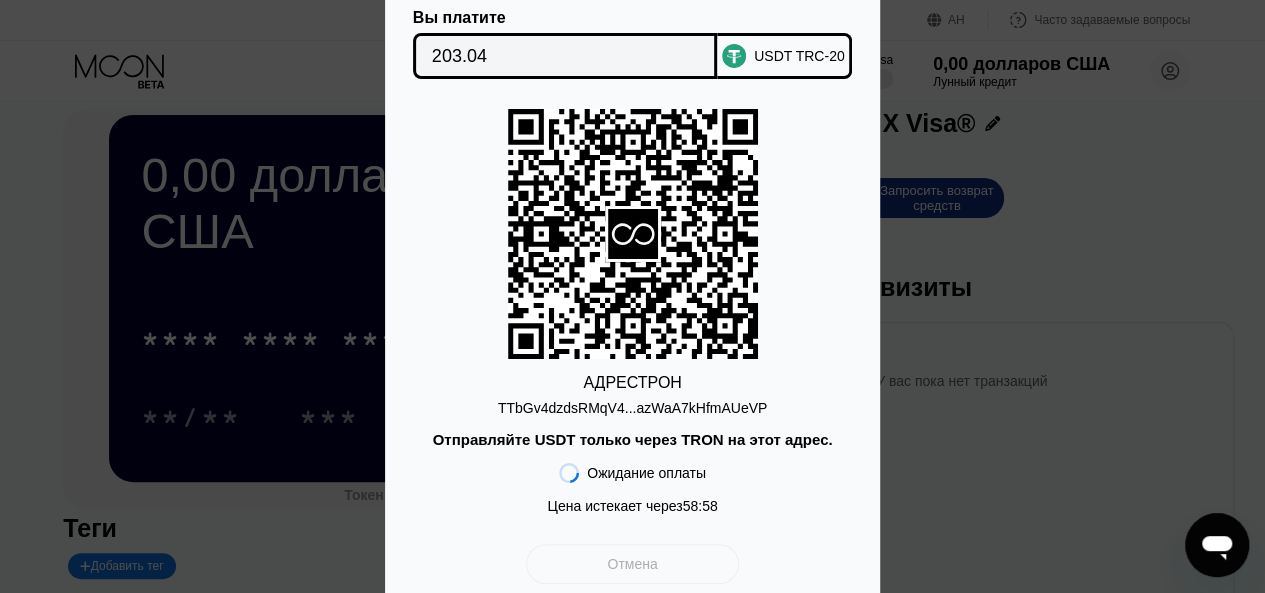 click on "Отмена" at bounding box center (632, 564) 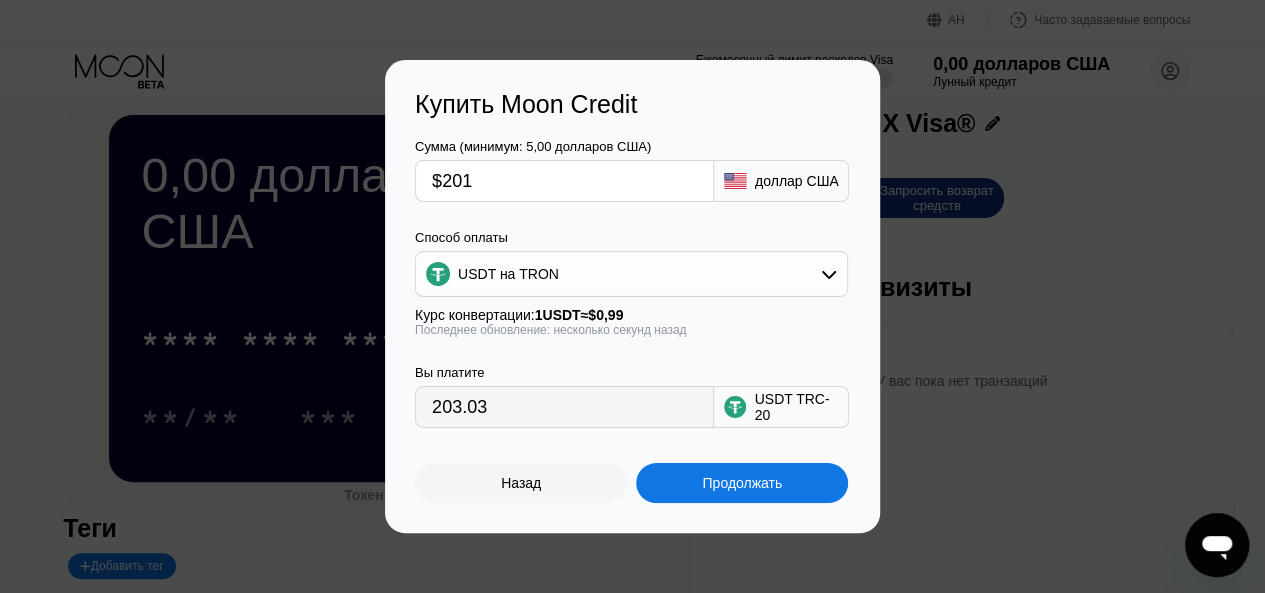 click on "Купить Moon Credit Сумма (минимум: 5,00 долларов США) $201 доллар США Способ оплаты USDT на TRON Курс конвертации:  1  USDT  ≈  $0,99     Последнее обновление:    несколько секунд назад Вы платите 203.03 USDT TRC-20 Назад Продолжать" at bounding box center [632, 296] 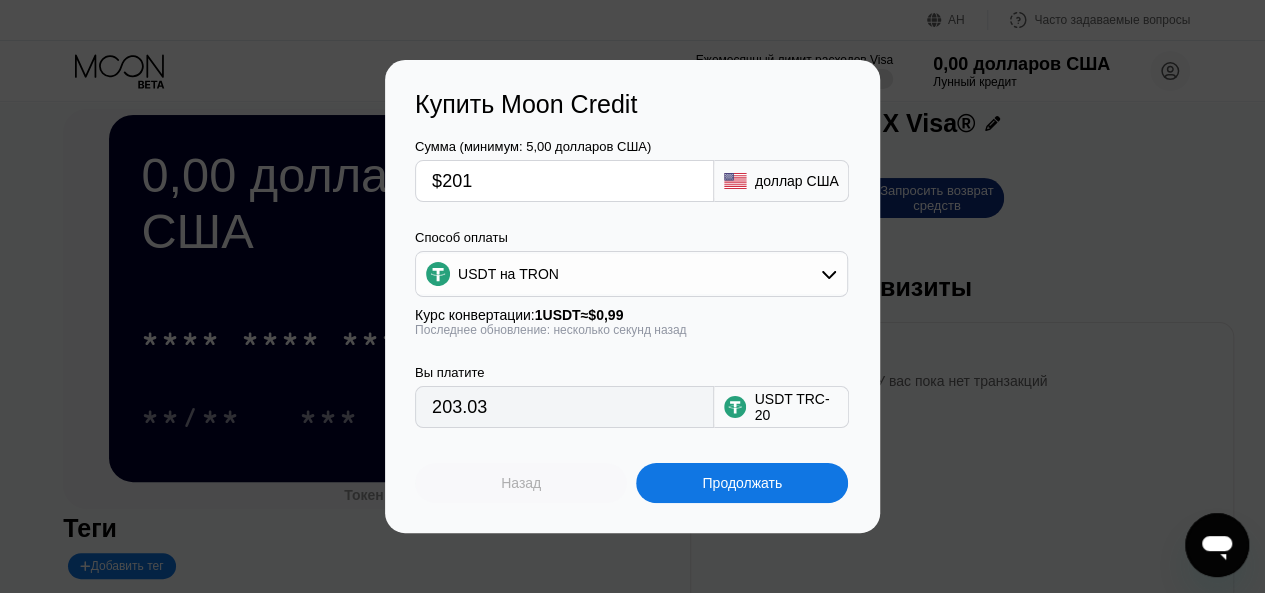 click on "Назад" at bounding box center (521, 483) 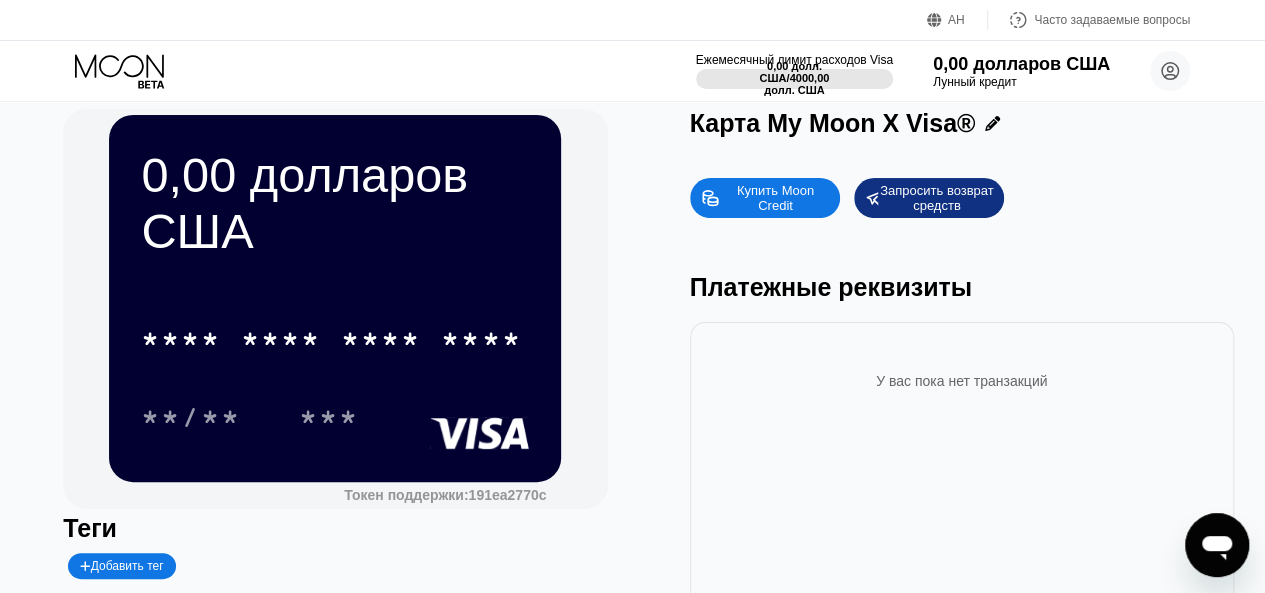 click on "У вас пока нет транзакций" at bounding box center [962, 373] 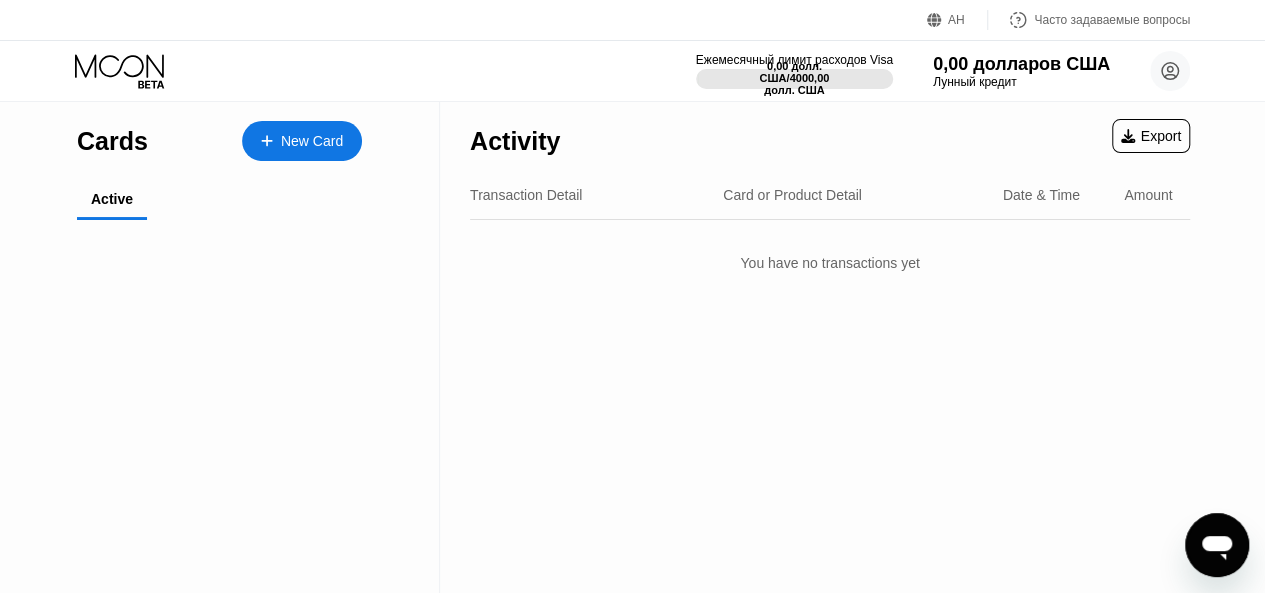 scroll, scrollTop: 0, scrollLeft: 0, axis: both 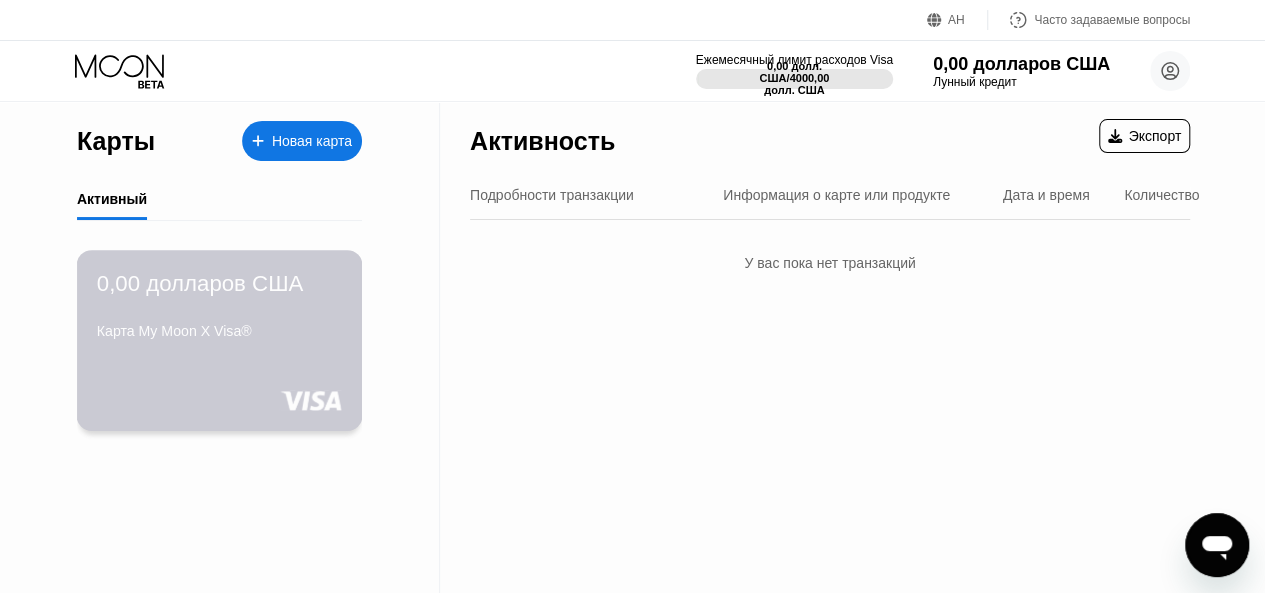 click on "0,00 долларов США Карта My Moon X Visa®" at bounding box center (219, 308) 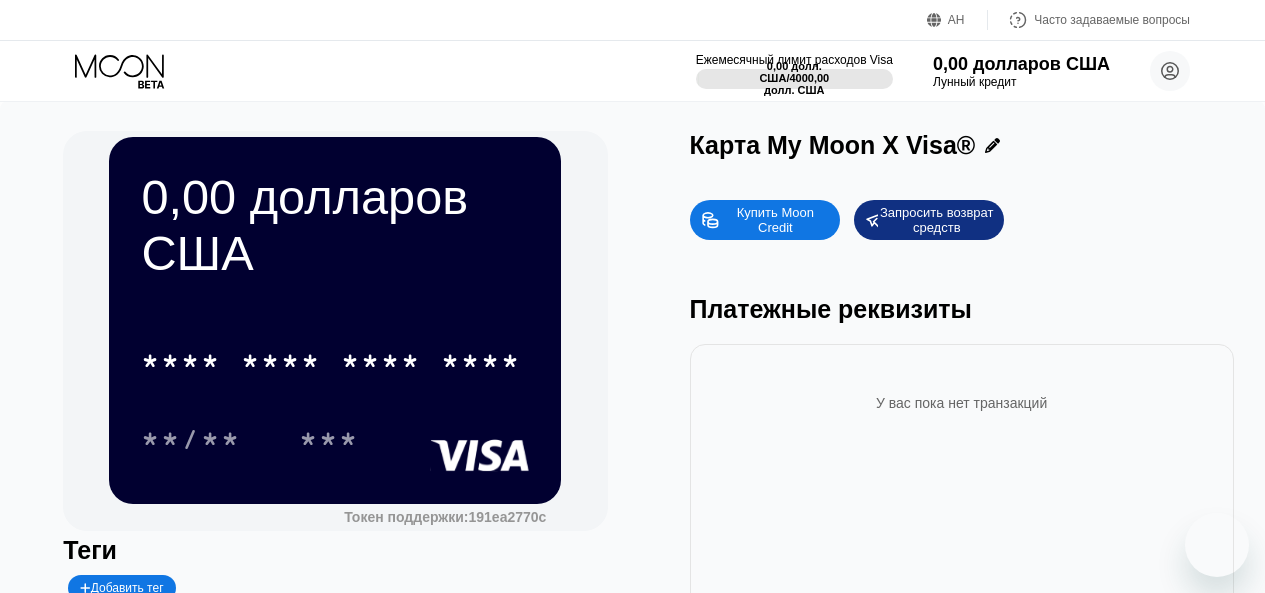 scroll, scrollTop: 0, scrollLeft: 0, axis: both 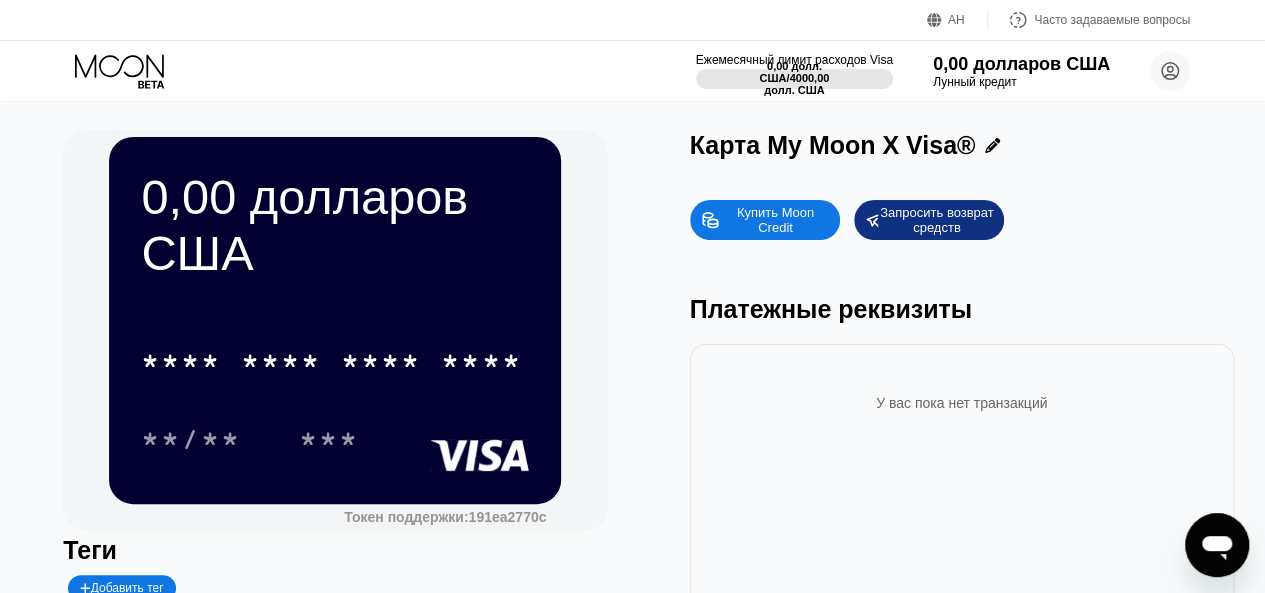 click on "0,00 долларов США" at bounding box center [311, 225] 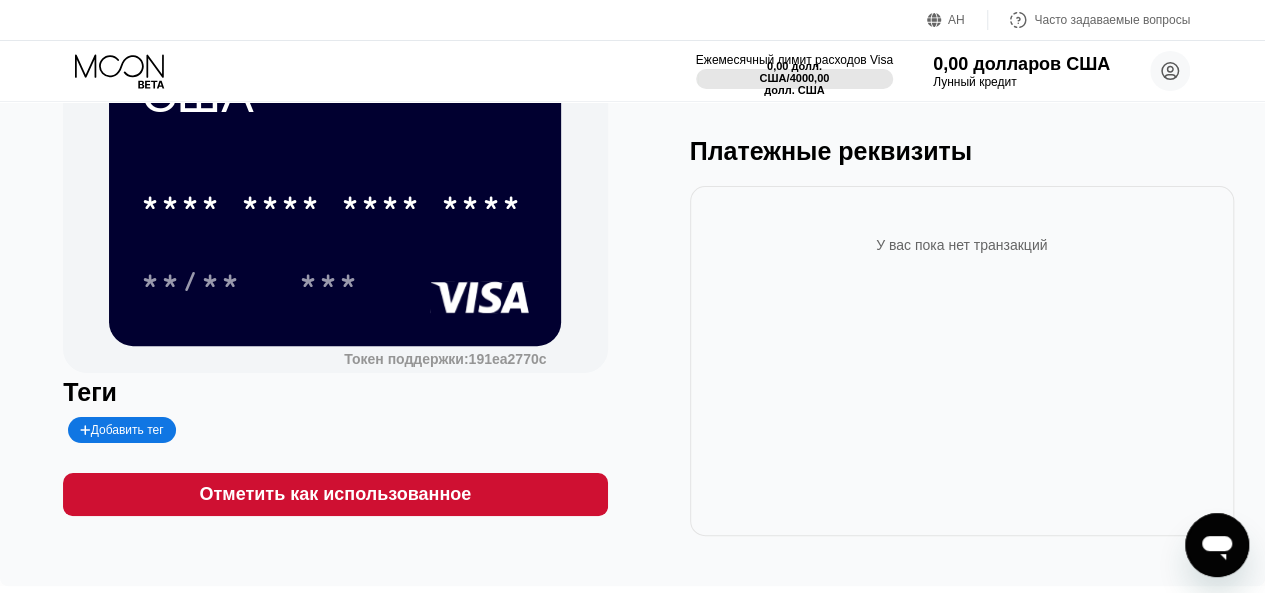 scroll, scrollTop: 0, scrollLeft: 0, axis: both 